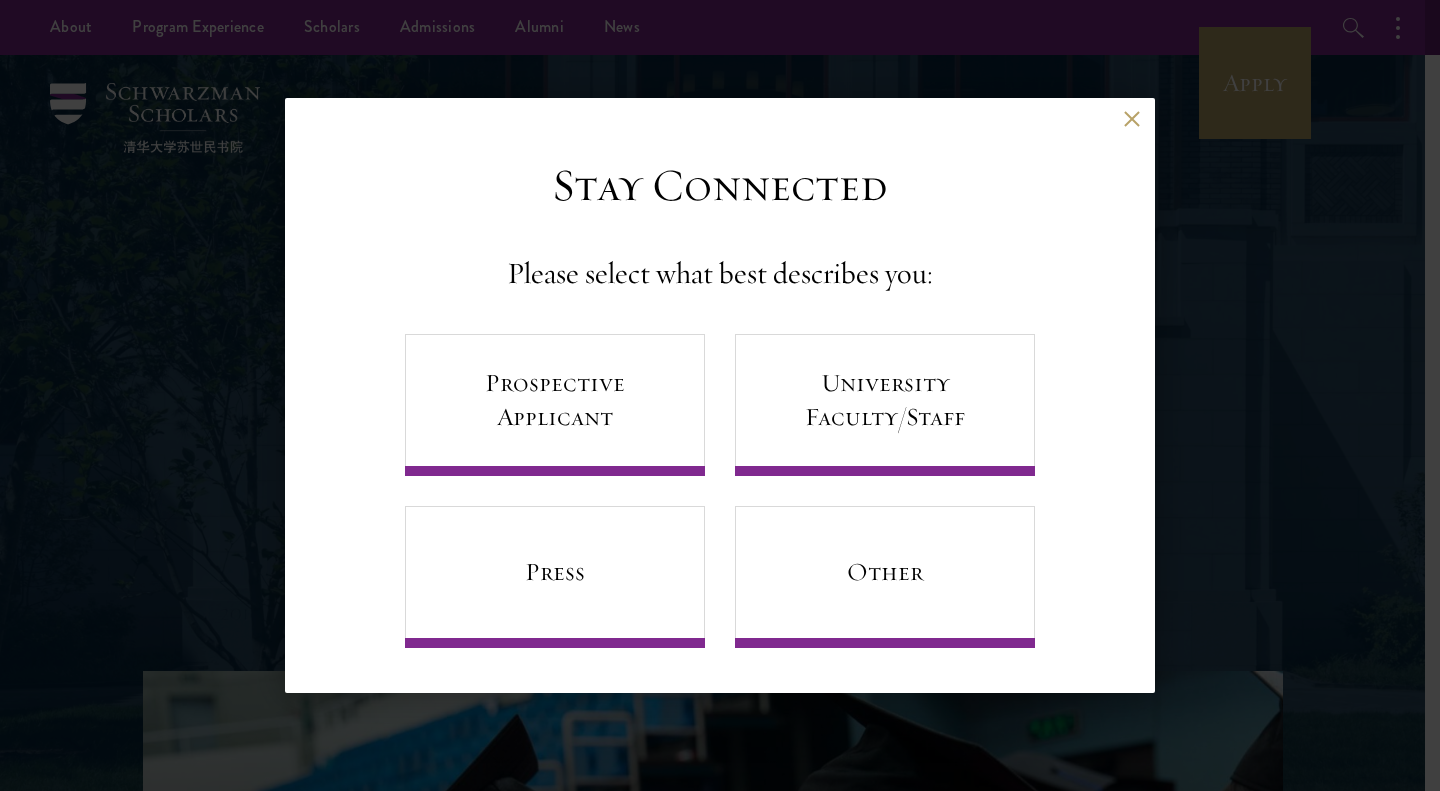 scroll, scrollTop: 0, scrollLeft: 0, axis: both 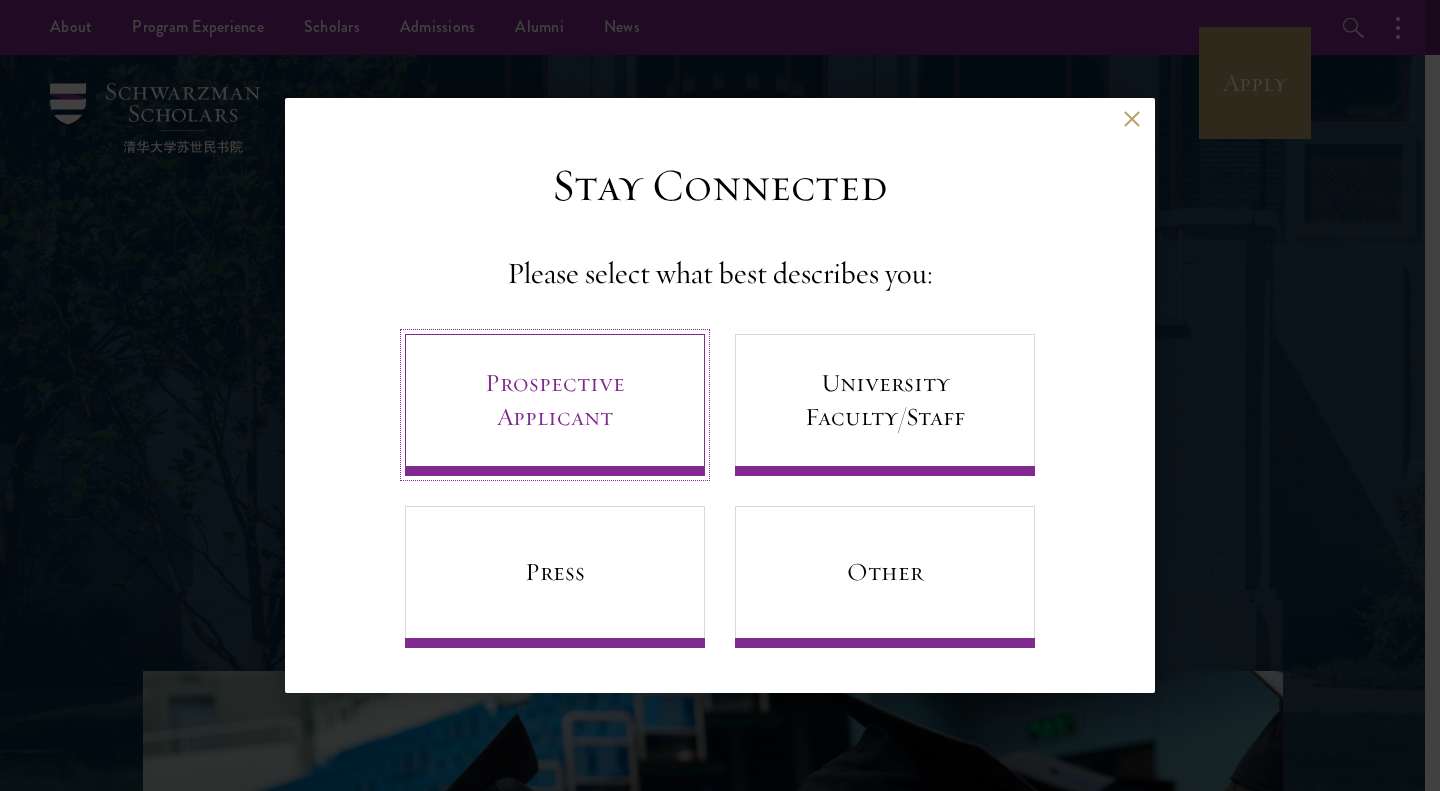 click on "Prospective Applicant" at bounding box center (555, 405) 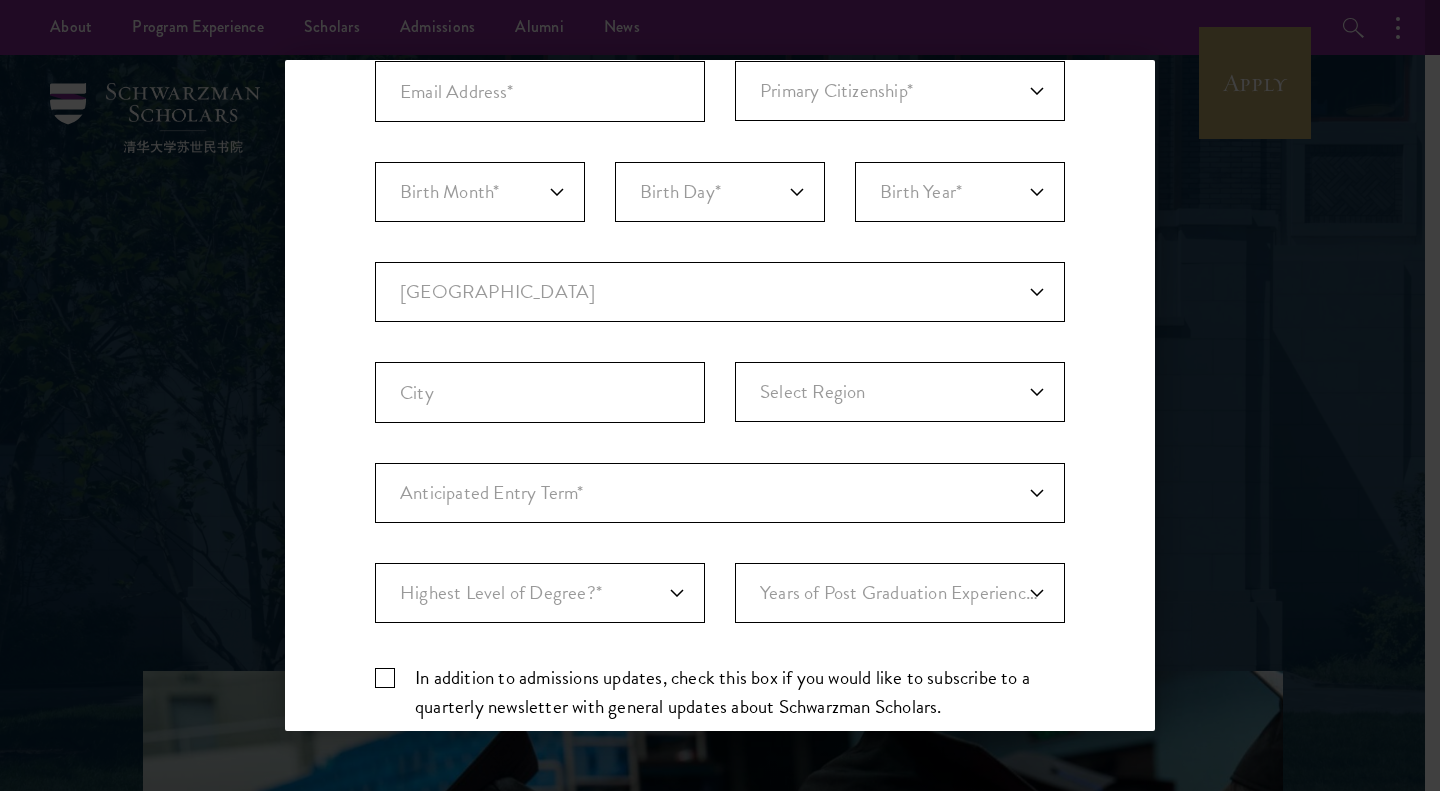 scroll, scrollTop: 0, scrollLeft: 0, axis: both 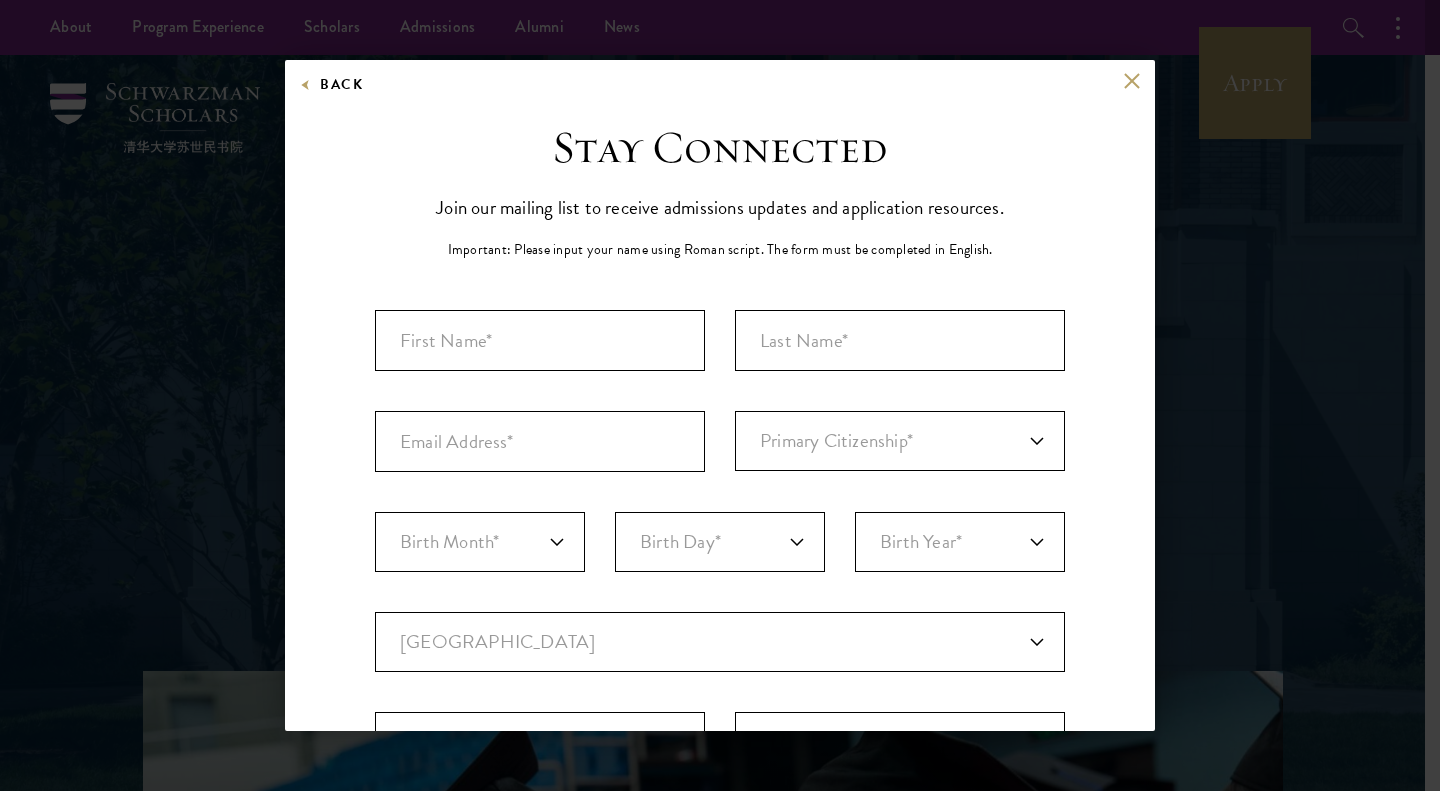 click on "Stay Connected
Join our mailing list to receive admissions updates and application resources.
Important: Please input your name using Roman script. The form must be completed in English.
Important: The form must be completed in English. Primary Citizenship* [GEOGRAPHIC_DATA] [DEMOGRAPHIC_DATA] [DEMOGRAPHIC_DATA] [DEMOGRAPHIC_DATA] [GEOGRAPHIC_DATA] [GEOGRAPHIC_DATA] [GEOGRAPHIC_DATA] [GEOGRAPHIC_DATA] [GEOGRAPHIC_DATA] [GEOGRAPHIC_DATA] [GEOGRAPHIC_DATA] [PERSON_NAME][GEOGRAPHIC_DATA] [GEOGRAPHIC_DATA] [GEOGRAPHIC_DATA] [GEOGRAPHIC_DATA] [GEOGRAPHIC_DATA], [GEOGRAPHIC_DATA] [GEOGRAPHIC_DATA] [GEOGRAPHIC_DATA] [GEOGRAPHIC_DATA] [GEOGRAPHIC_DATA] [GEOGRAPHIC_DATA] [GEOGRAPHIC_DATA] [GEOGRAPHIC_DATA] [GEOGRAPHIC_DATA] [GEOGRAPHIC_DATA] [GEOGRAPHIC_DATA] [GEOGRAPHIC_DATA] [GEOGRAPHIC_DATA] [GEOGRAPHIC_DATA] [GEOGRAPHIC_DATA] [GEOGRAPHIC_DATA] [GEOGRAPHIC_DATA] [GEOGRAPHIC_DATA] [GEOGRAPHIC_DATA] [GEOGRAPHIC_DATA] [GEOGRAPHIC_DATA] [GEOGRAPHIC_DATA] [GEOGRAPHIC_DATA] [GEOGRAPHIC_DATA] [GEOGRAPHIC_DATA] [GEOGRAPHIC_DATA] [GEOGRAPHIC_DATA] [GEOGRAPHIC_DATA] [GEOGRAPHIC_DATA] [GEOGRAPHIC_DATA] [GEOGRAPHIC_DATA] [GEOGRAPHIC_DATA] [GEOGRAPHIC_DATA] [GEOGRAPHIC_DATA] [GEOGRAPHIC_DATA] [GEOGRAPHIC_DATA] ([GEOGRAPHIC_DATA]) [GEOGRAPHIC_DATA] [GEOGRAPHIC_DATA] [GEOGRAPHIC_DATA] ([GEOGRAPHIC_DATA]) [GEOGRAPHIC_DATA] ([GEOGRAPHIC_DATA]) [GEOGRAPHIC_DATA] [GEOGRAPHIC_DATA] [GEOGRAPHIC_DATA] 1" at bounding box center (720, 687) 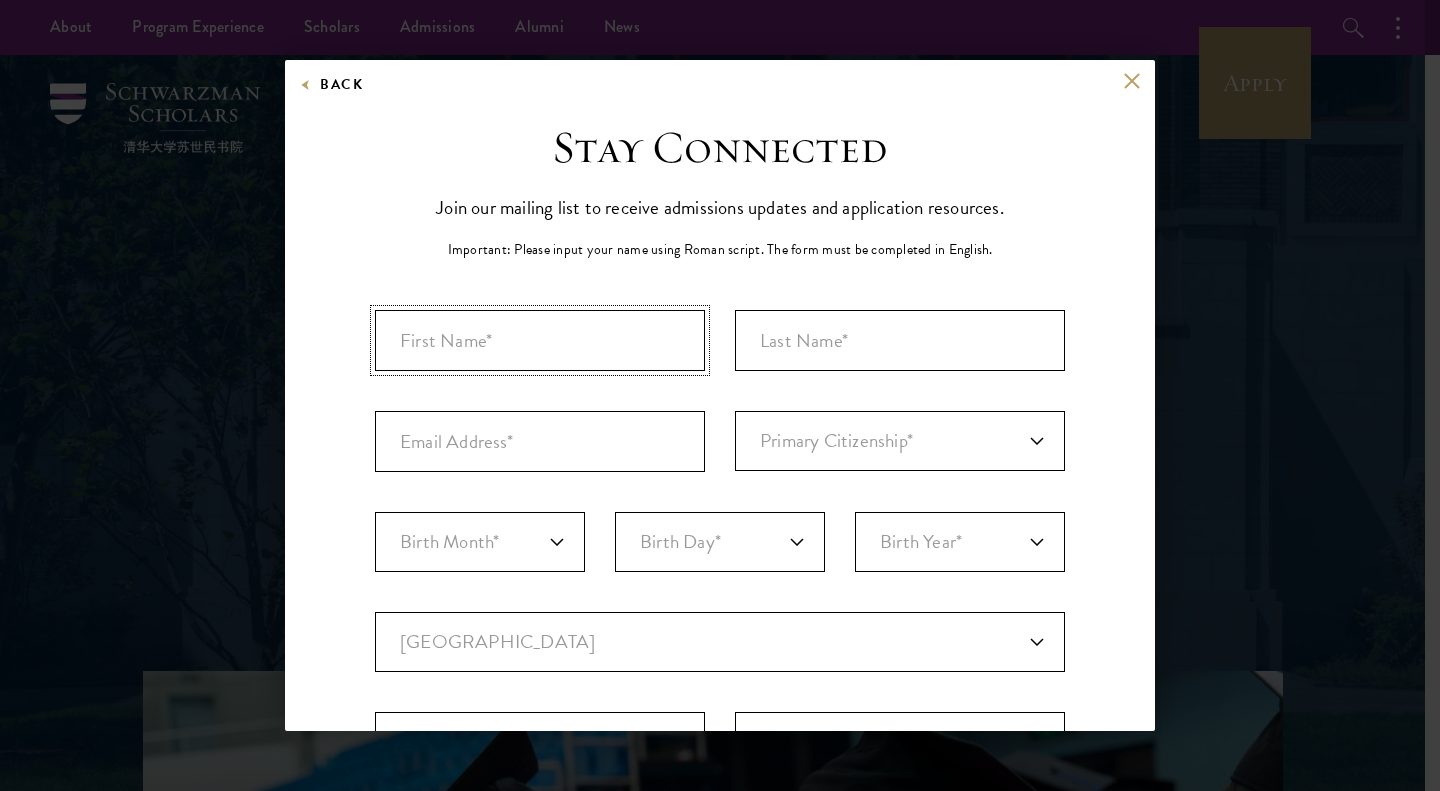 click at bounding box center [540, 340] 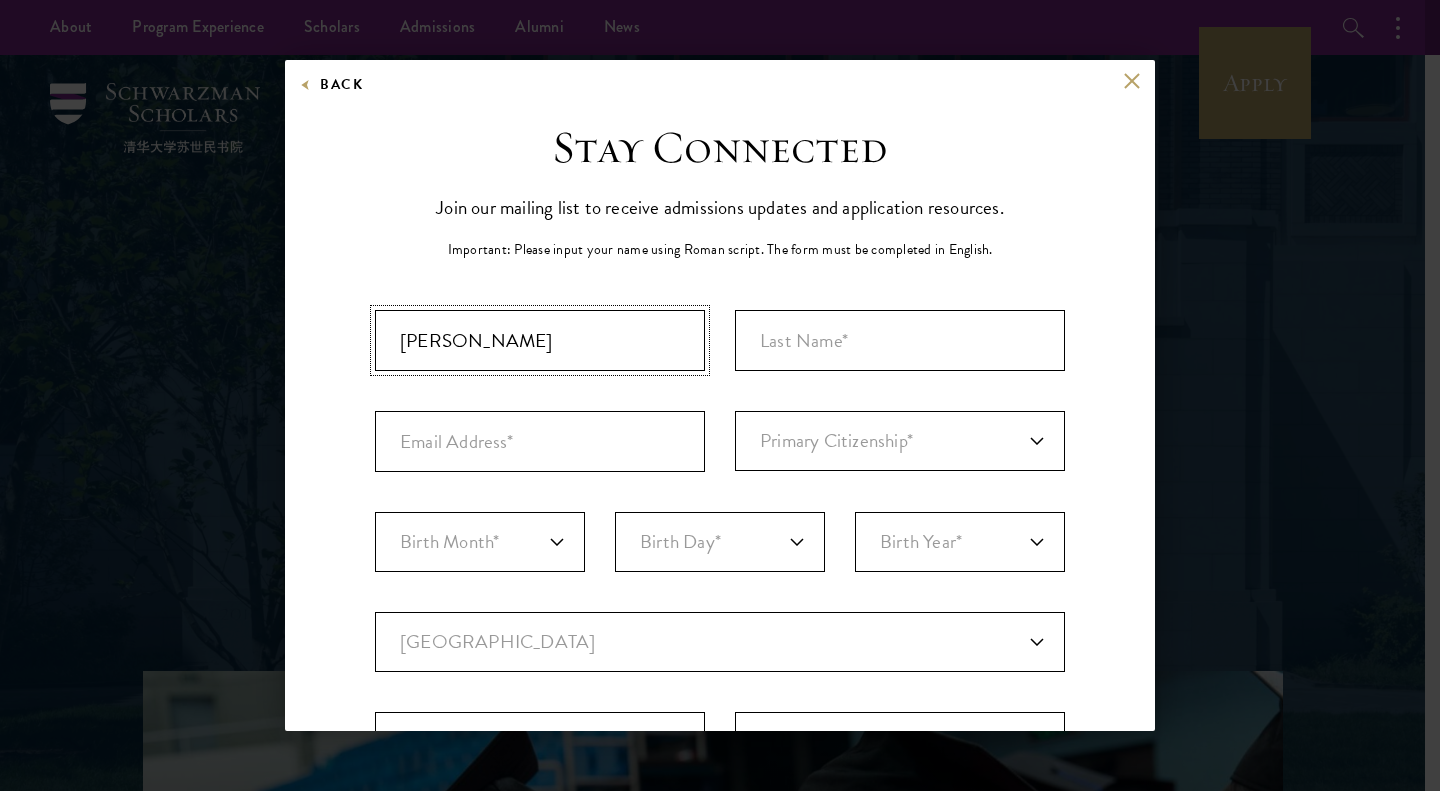 type on "[PERSON_NAME]" 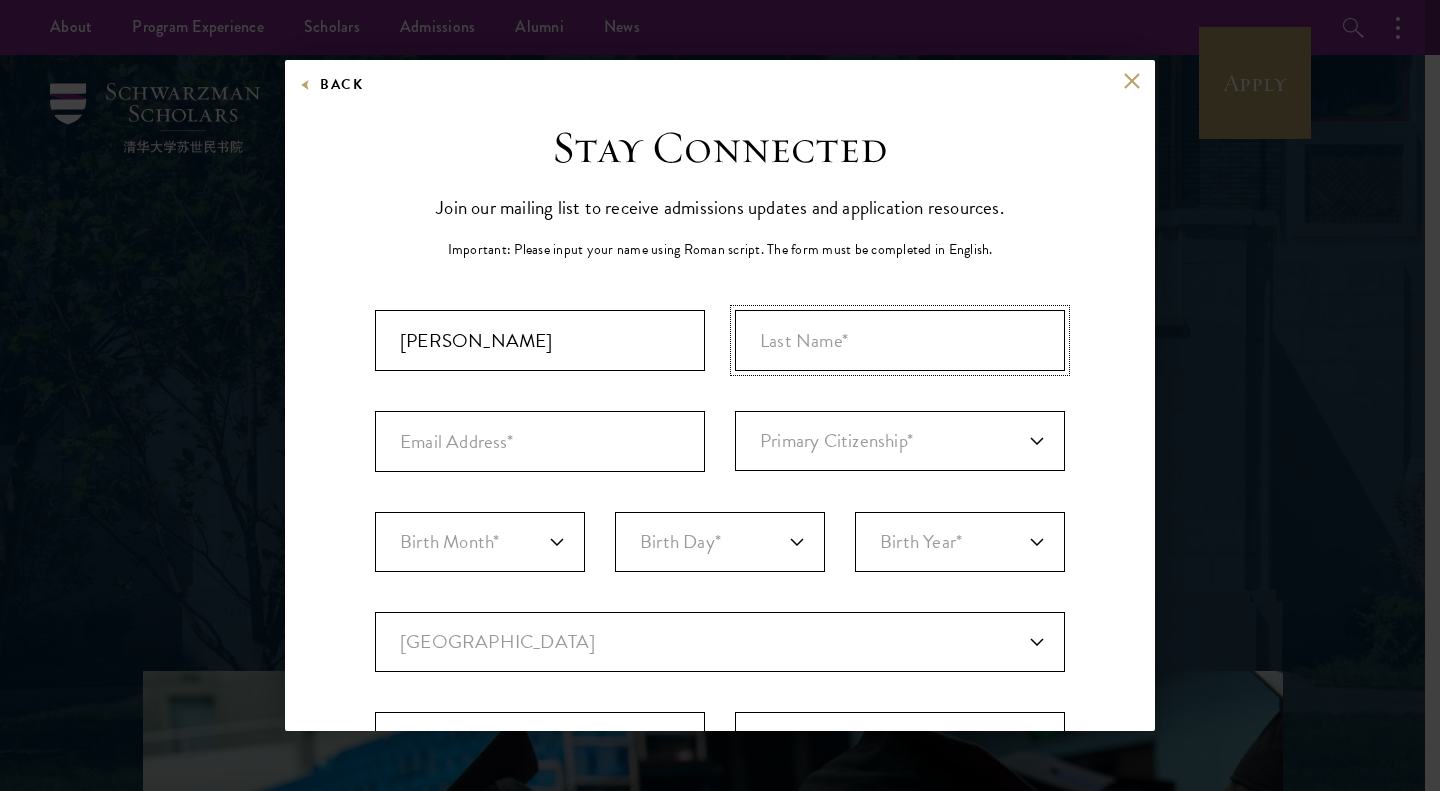 click at bounding box center [900, 340] 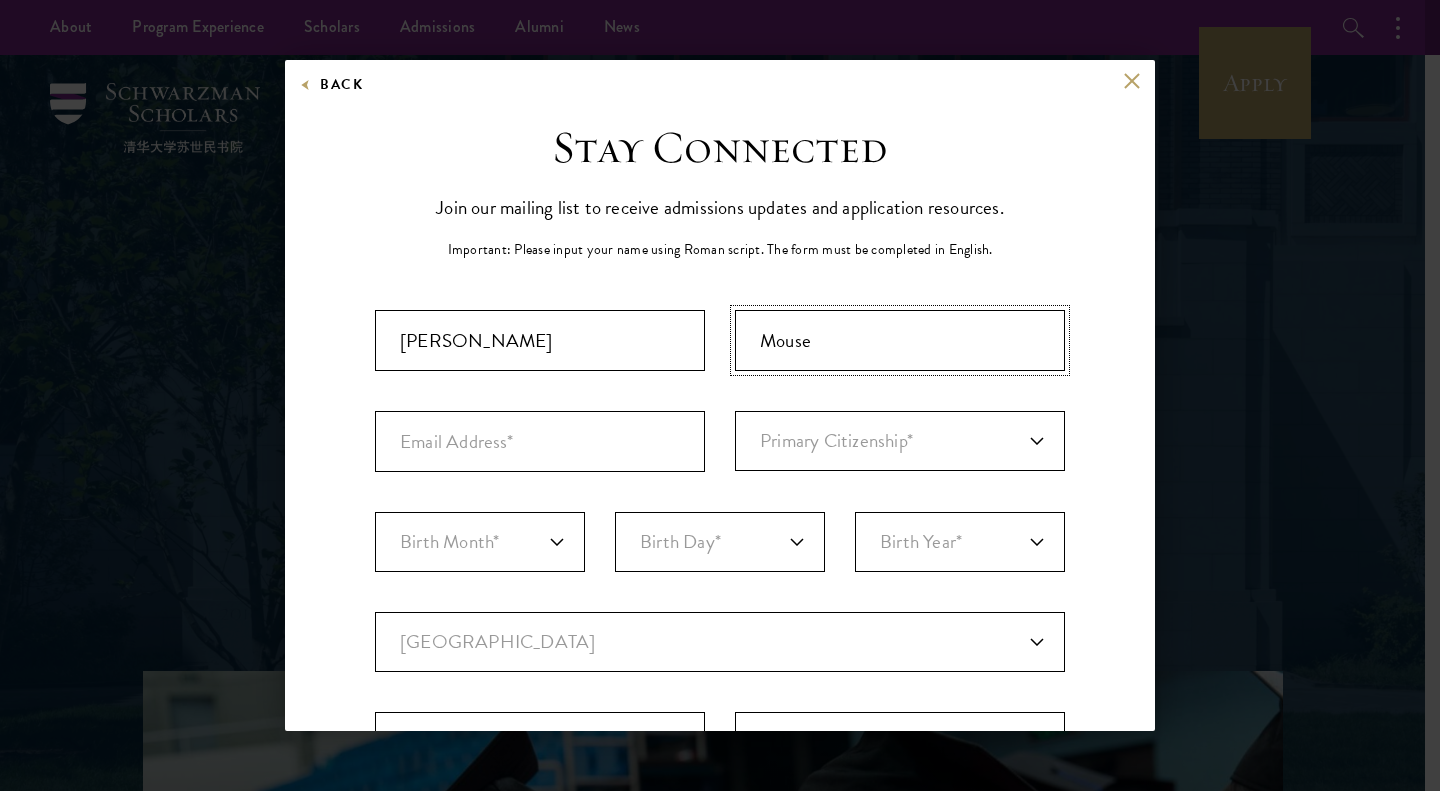 type on "Mouse" 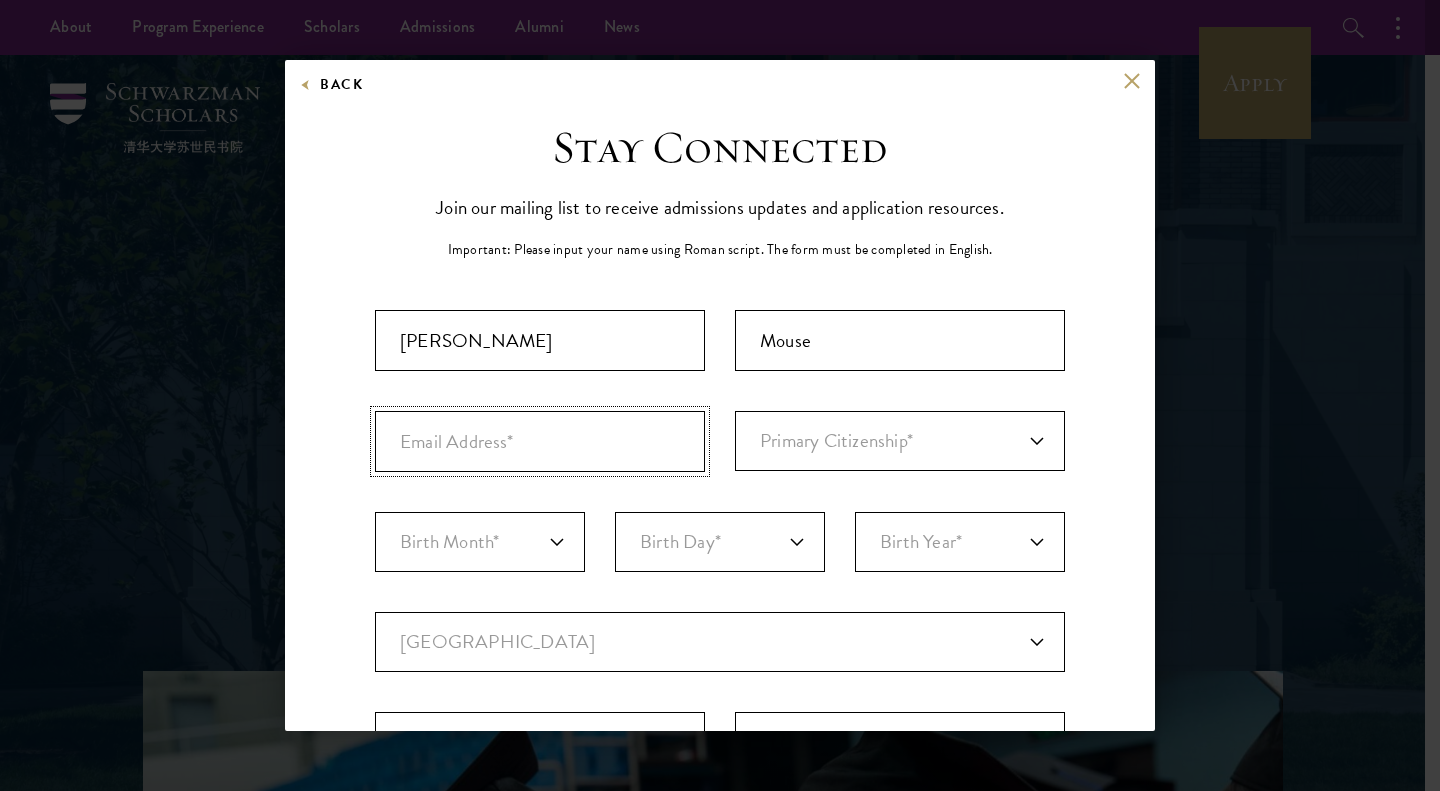 click at bounding box center (540, 441) 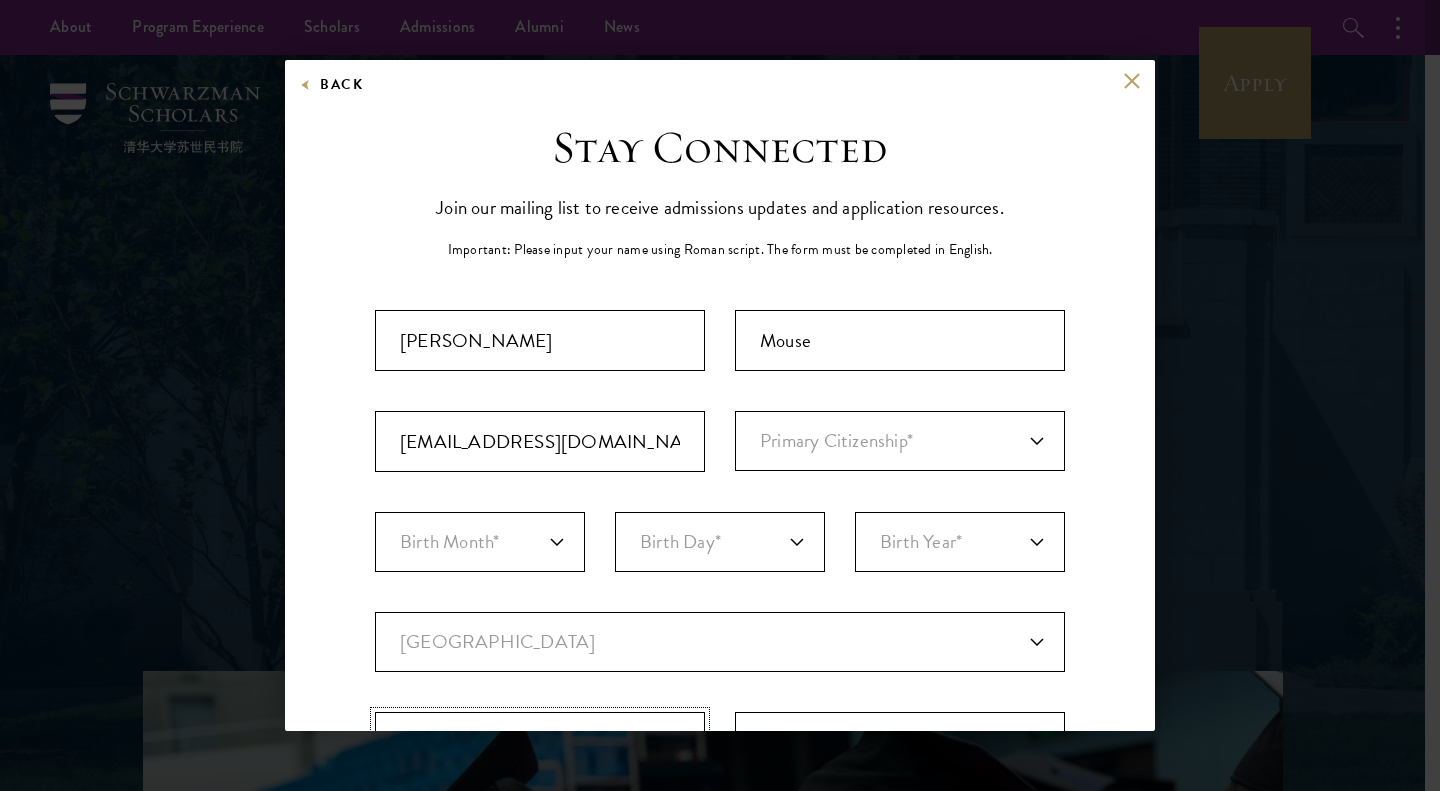 type on "[GEOGRAPHIC_DATA]" 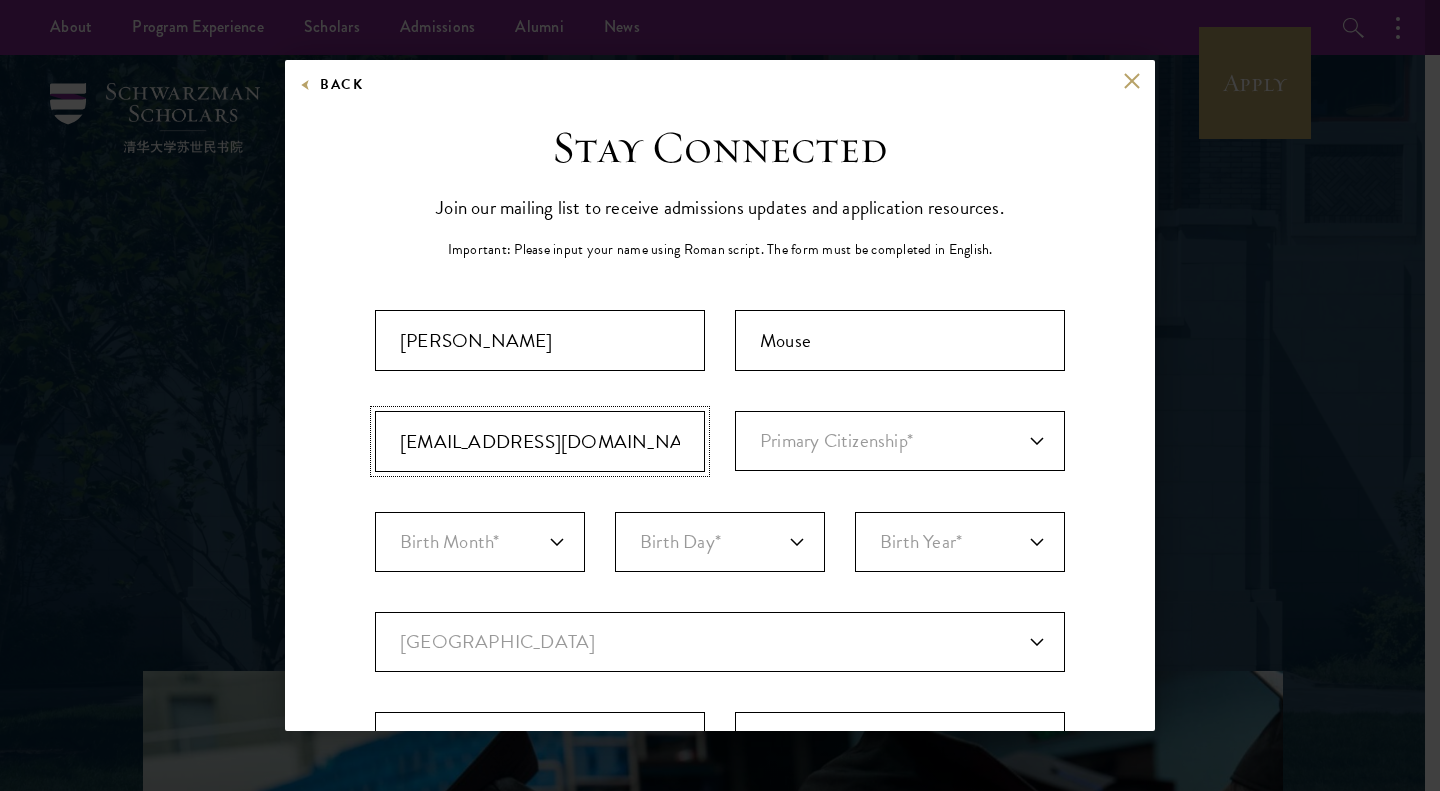 click on "[EMAIL_ADDRESS][DOMAIN_NAME]" at bounding box center (540, 441) 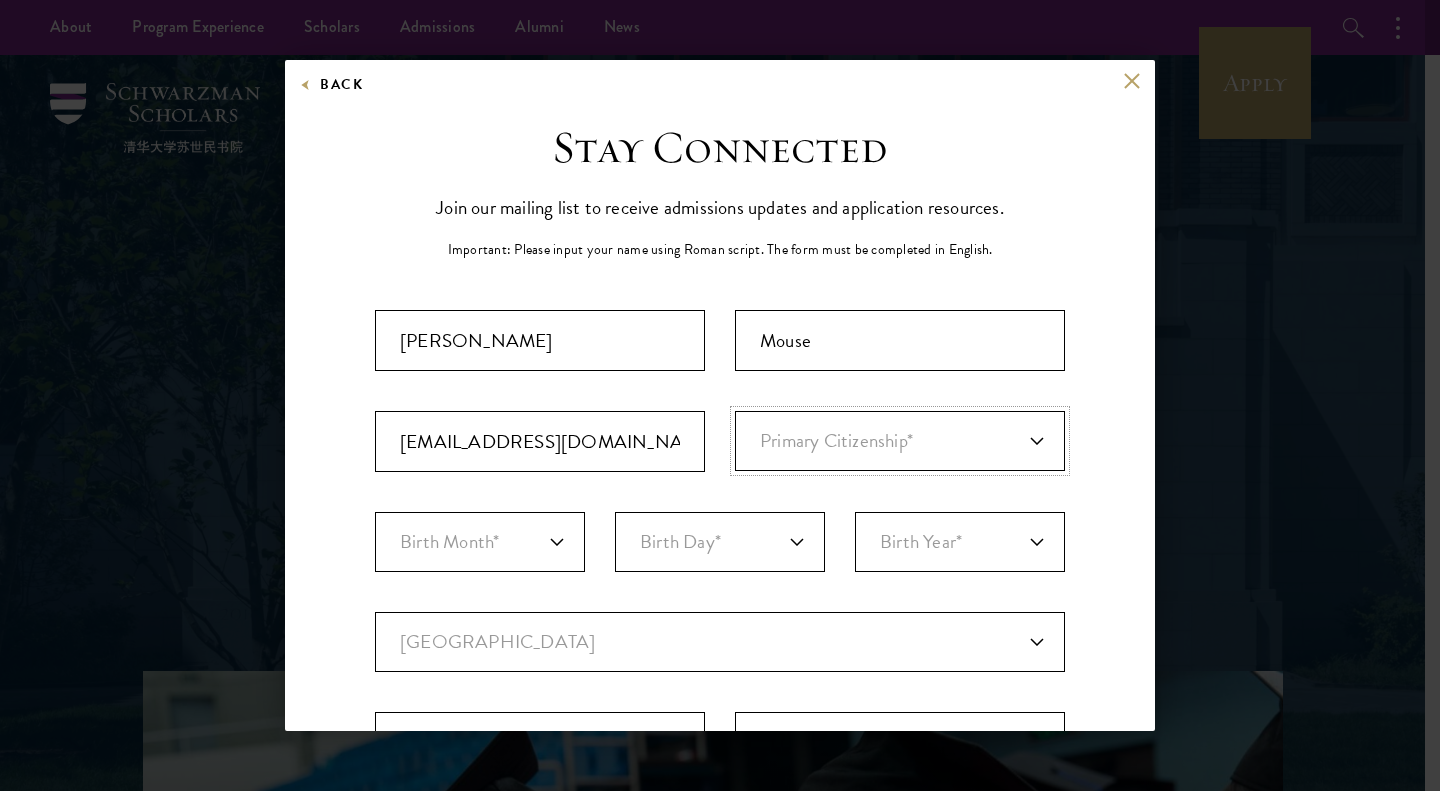 click on "Primary Citizenship* [GEOGRAPHIC_DATA] [DEMOGRAPHIC_DATA] [DEMOGRAPHIC_DATA] [DEMOGRAPHIC_DATA] [GEOGRAPHIC_DATA] [GEOGRAPHIC_DATA] [GEOGRAPHIC_DATA] [GEOGRAPHIC_DATA] [GEOGRAPHIC_DATA] [GEOGRAPHIC_DATA] [GEOGRAPHIC_DATA] [PERSON_NAME][GEOGRAPHIC_DATA] [GEOGRAPHIC_DATA] [GEOGRAPHIC_DATA] [GEOGRAPHIC_DATA] [GEOGRAPHIC_DATA], [GEOGRAPHIC_DATA] [GEOGRAPHIC_DATA] [GEOGRAPHIC_DATA] [GEOGRAPHIC_DATA] [GEOGRAPHIC_DATA] [GEOGRAPHIC_DATA] [GEOGRAPHIC_DATA] [GEOGRAPHIC_DATA] [GEOGRAPHIC_DATA] [GEOGRAPHIC_DATA] [GEOGRAPHIC_DATA] [GEOGRAPHIC_DATA] [GEOGRAPHIC_DATA] [GEOGRAPHIC_DATA] [GEOGRAPHIC_DATA], and [GEOGRAPHIC_DATA] [GEOGRAPHIC_DATA] [GEOGRAPHIC_DATA] [GEOGRAPHIC_DATA] [GEOGRAPHIC_DATA] [GEOGRAPHIC_DATA] [GEOGRAPHIC_DATA] [GEOGRAPHIC_DATA] [GEOGRAPHIC_DATA] [GEOGRAPHIC_DATA] [GEOGRAPHIC_DATA] [GEOGRAPHIC_DATA] [GEOGRAPHIC_DATA] [GEOGRAPHIC_DATA] [GEOGRAPHIC_DATA] [GEOGRAPHIC_DATA] [GEOGRAPHIC_DATA] [GEOGRAPHIC_DATA] [GEOGRAPHIC_DATA] [GEOGRAPHIC_DATA] [GEOGRAPHIC_DATA] [GEOGRAPHIC_DATA] ([GEOGRAPHIC_DATA]) [GEOGRAPHIC_DATA] [GEOGRAPHIC_DATA] [GEOGRAPHIC_DATA] ([GEOGRAPHIC_DATA]) [GEOGRAPHIC_DATA] ([GEOGRAPHIC_DATA]) [GEOGRAPHIC_DATA] [GEOGRAPHIC_DATA] [GEOGRAPHIC_DATA] Cote D'Ivoire [GEOGRAPHIC_DATA] [GEOGRAPHIC_DATA] [GEOGRAPHIC_DATA] [GEOGRAPHIC_DATA] [GEOGRAPHIC_DATA] [GEOGRAPHIC_DATA] [GEOGRAPHIC_DATA] [GEOGRAPHIC_DATA] [GEOGRAPHIC_DATA] [GEOGRAPHIC_DATA] [GEOGRAPHIC_DATA] [GEOGRAPHIC_DATA] [GEOGRAPHIC_DATA] [GEOGRAPHIC_DATA] [GEOGRAPHIC_DATA] [GEOGRAPHIC_DATA] [GEOGRAPHIC_DATA] [GEOGRAPHIC_DATA] ([GEOGRAPHIC_DATA]) [GEOGRAPHIC_DATA] [US_STATE] [GEOGRAPHIC_DATA] [GEOGRAPHIC_DATA] Foreign/Unknown [GEOGRAPHIC_DATA]" at bounding box center (900, 441) 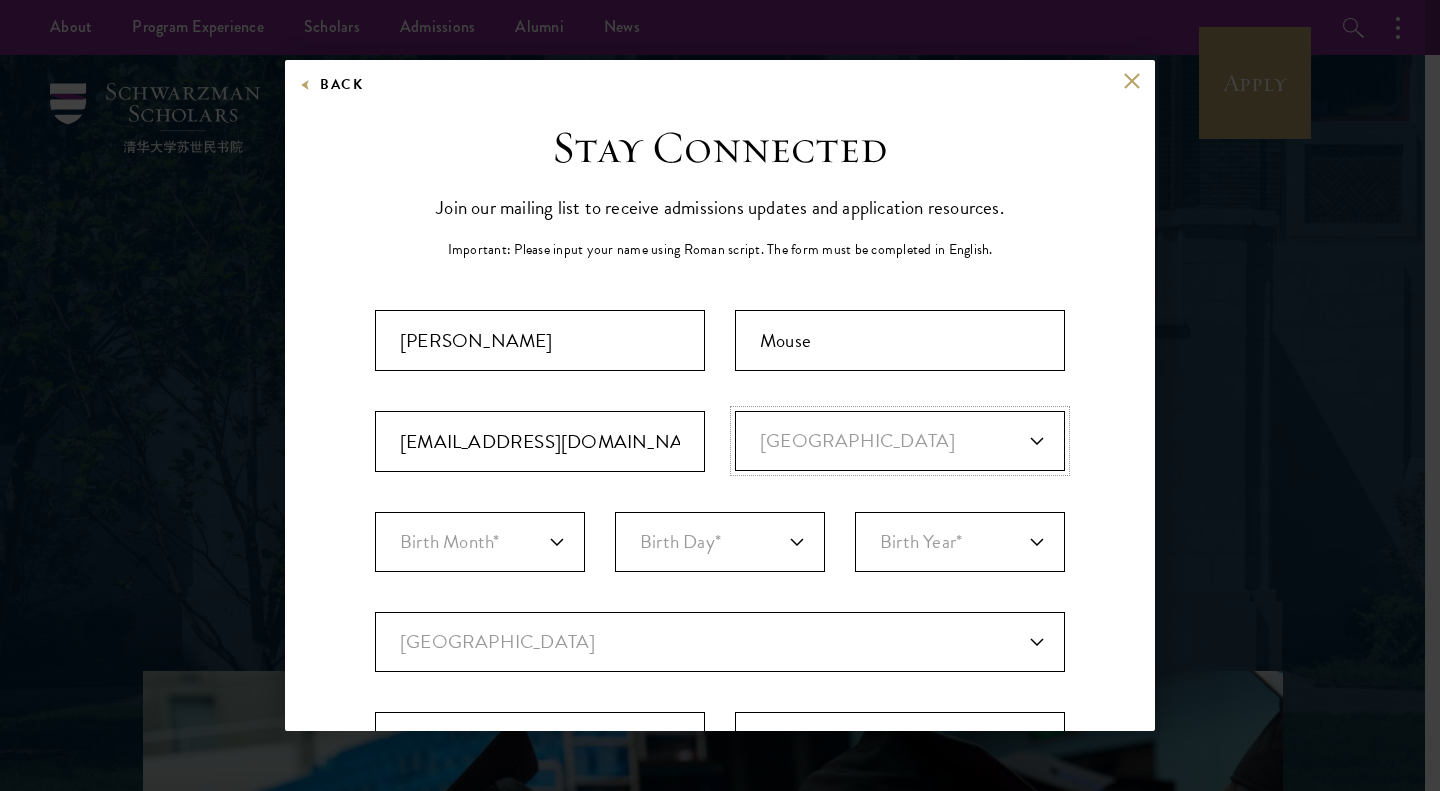 click on "Primary Citizenship* [GEOGRAPHIC_DATA] [DEMOGRAPHIC_DATA] [DEMOGRAPHIC_DATA] [DEMOGRAPHIC_DATA] [GEOGRAPHIC_DATA] [GEOGRAPHIC_DATA] [GEOGRAPHIC_DATA] [GEOGRAPHIC_DATA] [GEOGRAPHIC_DATA] [GEOGRAPHIC_DATA] [GEOGRAPHIC_DATA] [PERSON_NAME][GEOGRAPHIC_DATA] [GEOGRAPHIC_DATA] [GEOGRAPHIC_DATA] [GEOGRAPHIC_DATA] [GEOGRAPHIC_DATA], [GEOGRAPHIC_DATA] [GEOGRAPHIC_DATA] [GEOGRAPHIC_DATA] [GEOGRAPHIC_DATA] [GEOGRAPHIC_DATA] [GEOGRAPHIC_DATA] [GEOGRAPHIC_DATA] [GEOGRAPHIC_DATA] [GEOGRAPHIC_DATA] [GEOGRAPHIC_DATA] [GEOGRAPHIC_DATA] [GEOGRAPHIC_DATA] [GEOGRAPHIC_DATA] [GEOGRAPHIC_DATA] [GEOGRAPHIC_DATA], and [GEOGRAPHIC_DATA] [GEOGRAPHIC_DATA] [GEOGRAPHIC_DATA] [GEOGRAPHIC_DATA] [GEOGRAPHIC_DATA] [GEOGRAPHIC_DATA] [GEOGRAPHIC_DATA] [GEOGRAPHIC_DATA] [GEOGRAPHIC_DATA] [GEOGRAPHIC_DATA] [GEOGRAPHIC_DATA] [GEOGRAPHIC_DATA] [GEOGRAPHIC_DATA] [GEOGRAPHIC_DATA] [GEOGRAPHIC_DATA] [GEOGRAPHIC_DATA] [GEOGRAPHIC_DATA] [GEOGRAPHIC_DATA] [GEOGRAPHIC_DATA] [GEOGRAPHIC_DATA] [GEOGRAPHIC_DATA] [GEOGRAPHIC_DATA] ([GEOGRAPHIC_DATA]) [GEOGRAPHIC_DATA] [GEOGRAPHIC_DATA] [GEOGRAPHIC_DATA] ([GEOGRAPHIC_DATA]) [GEOGRAPHIC_DATA] ([GEOGRAPHIC_DATA]) [GEOGRAPHIC_DATA] [GEOGRAPHIC_DATA] [GEOGRAPHIC_DATA] Cote D'Ivoire [GEOGRAPHIC_DATA] [GEOGRAPHIC_DATA] [GEOGRAPHIC_DATA] [GEOGRAPHIC_DATA] [GEOGRAPHIC_DATA] [GEOGRAPHIC_DATA] [GEOGRAPHIC_DATA] [GEOGRAPHIC_DATA] [GEOGRAPHIC_DATA] [GEOGRAPHIC_DATA] [GEOGRAPHIC_DATA] [GEOGRAPHIC_DATA] [GEOGRAPHIC_DATA] [GEOGRAPHIC_DATA] [GEOGRAPHIC_DATA] [GEOGRAPHIC_DATA] [GEOGRAPHIC_DATA] [GEOGRAPHIC_DATA] ([GEOGRAPHIC_DATA]) [GEOGRAPHIC_DATA] [US_STATE] [GEOGRAPHIC_DATA] [GEOGRAPHIC_DATA] Foreign/Unknown [GEOGRAPHIC_DATA]" at bounding box center [900, 441] 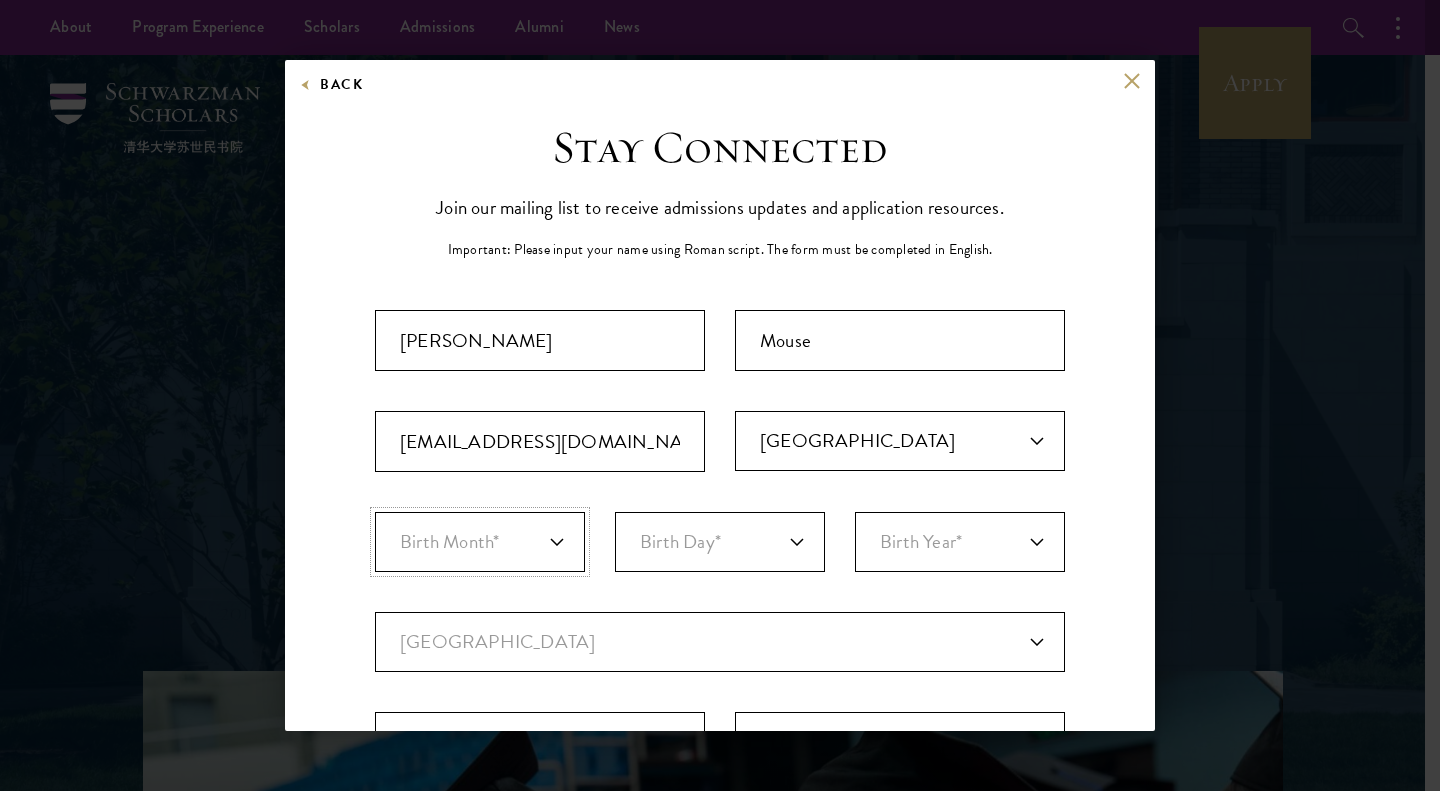 click on "Birth Month* January February March April May June July August September October November December" at bounding box center (480, 542) 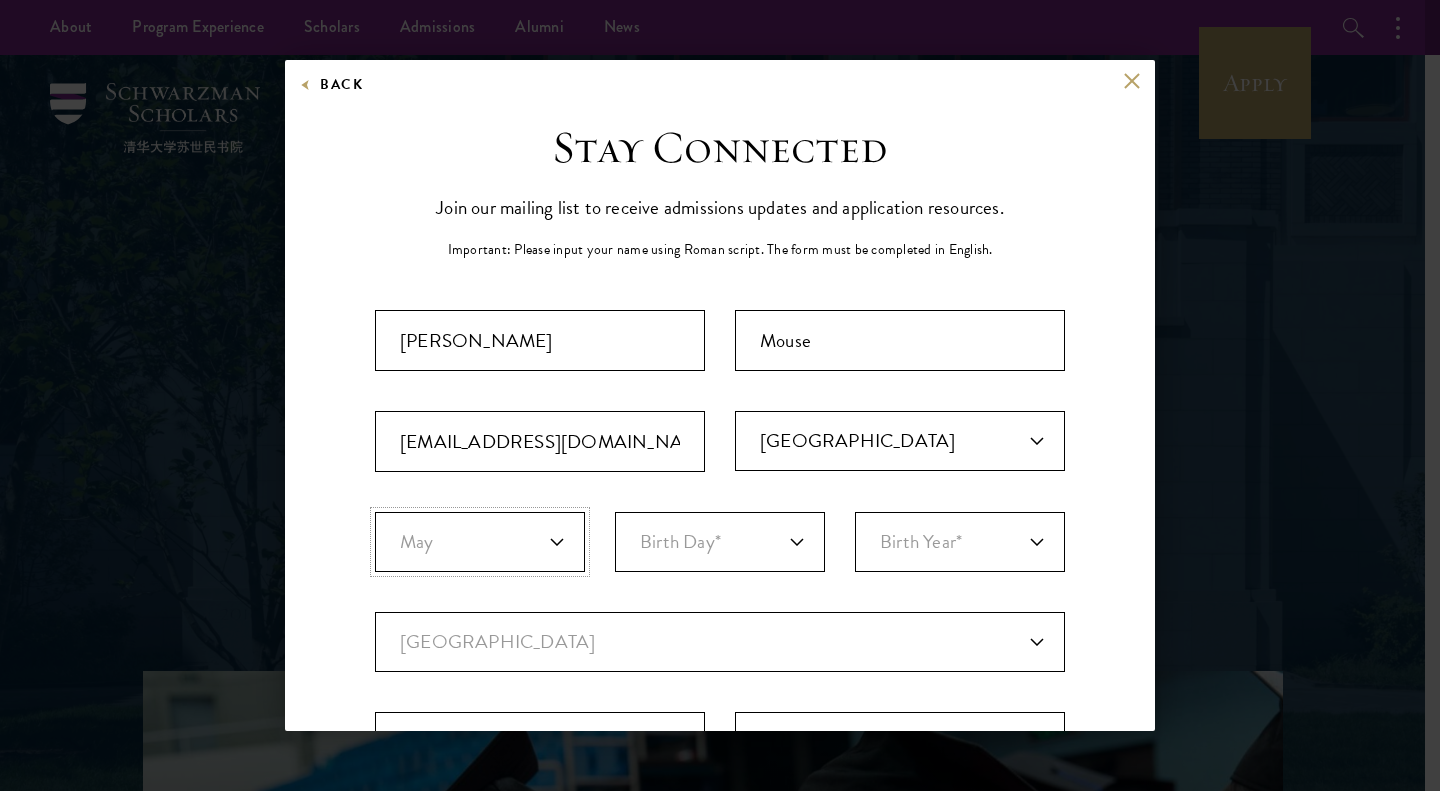 click on "Birth Month* January February March April May June July August September October November December" at bounding box center [480, 542] 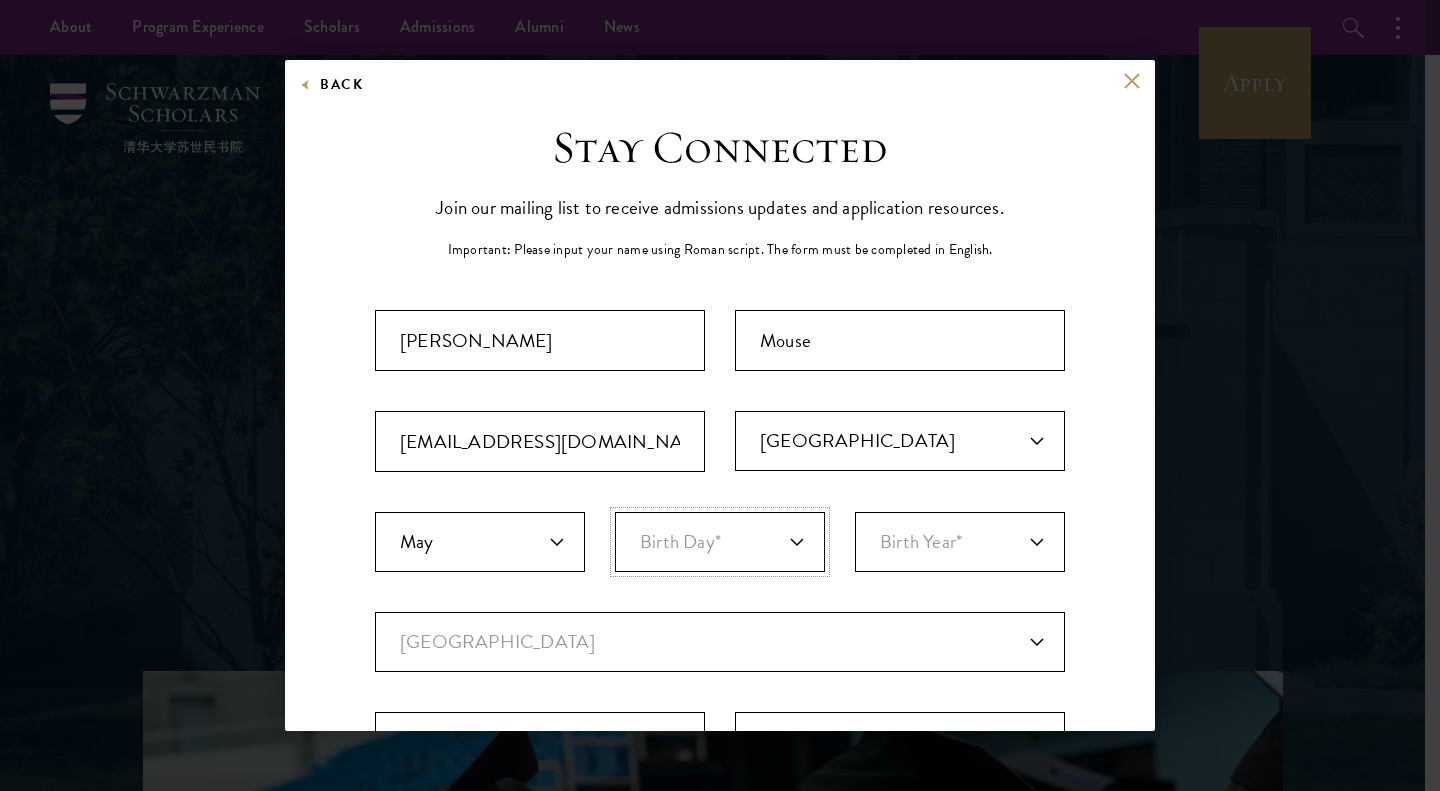click on "Birth Day* 1 2 3 4 5 6 7 8 9 10 11 12 13 14 15 16 17 18 19 20 21 22 23 24 25 26 27 28 29 30 31" at bounding box center (720, 542) 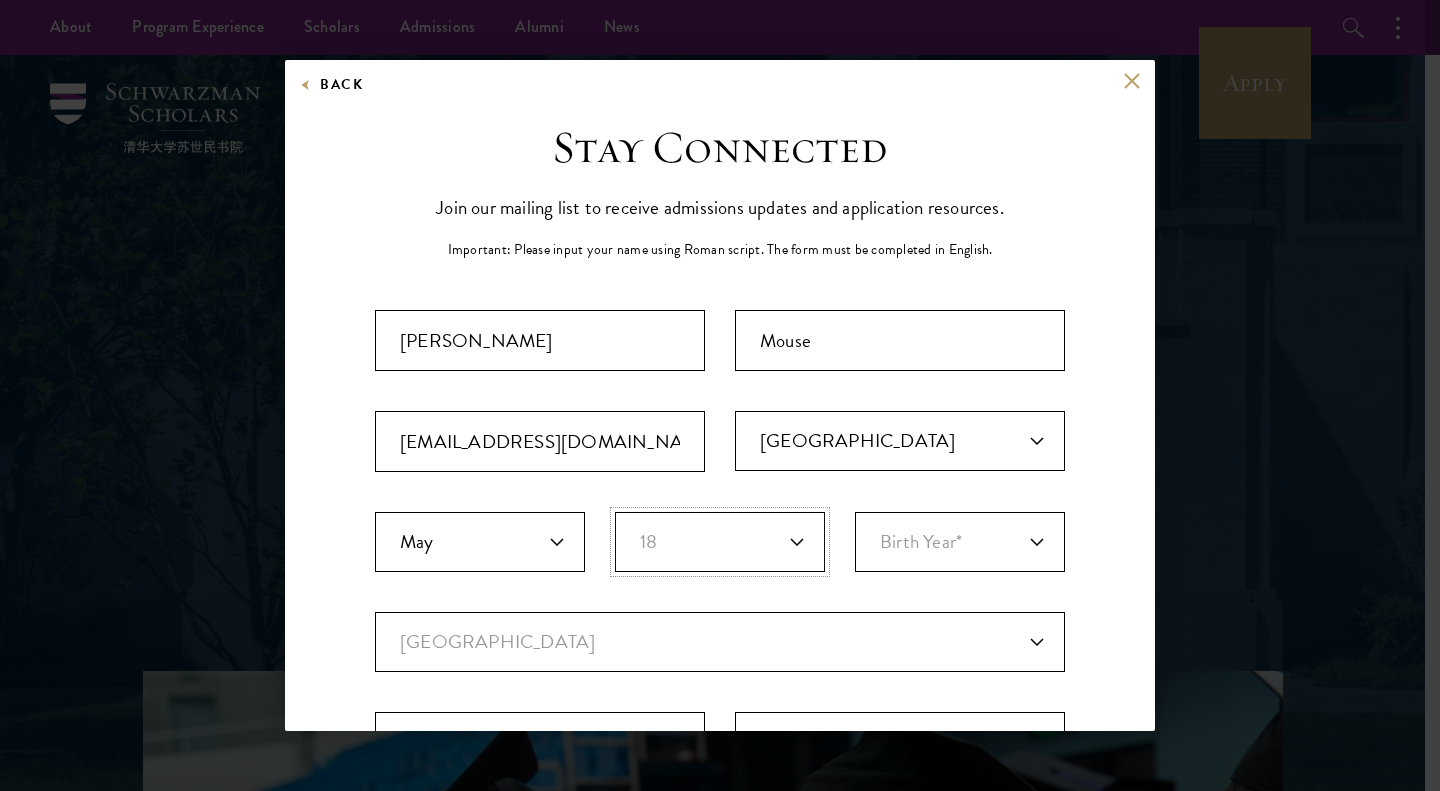 click on "Birth Day* 1 2 3 4 5 6 7 8 9 10 11 12 13 14 15 16 17 18 19 20 21 22 23 24 25 26 27 28 29 30 31" at bounding box center (720, 542) 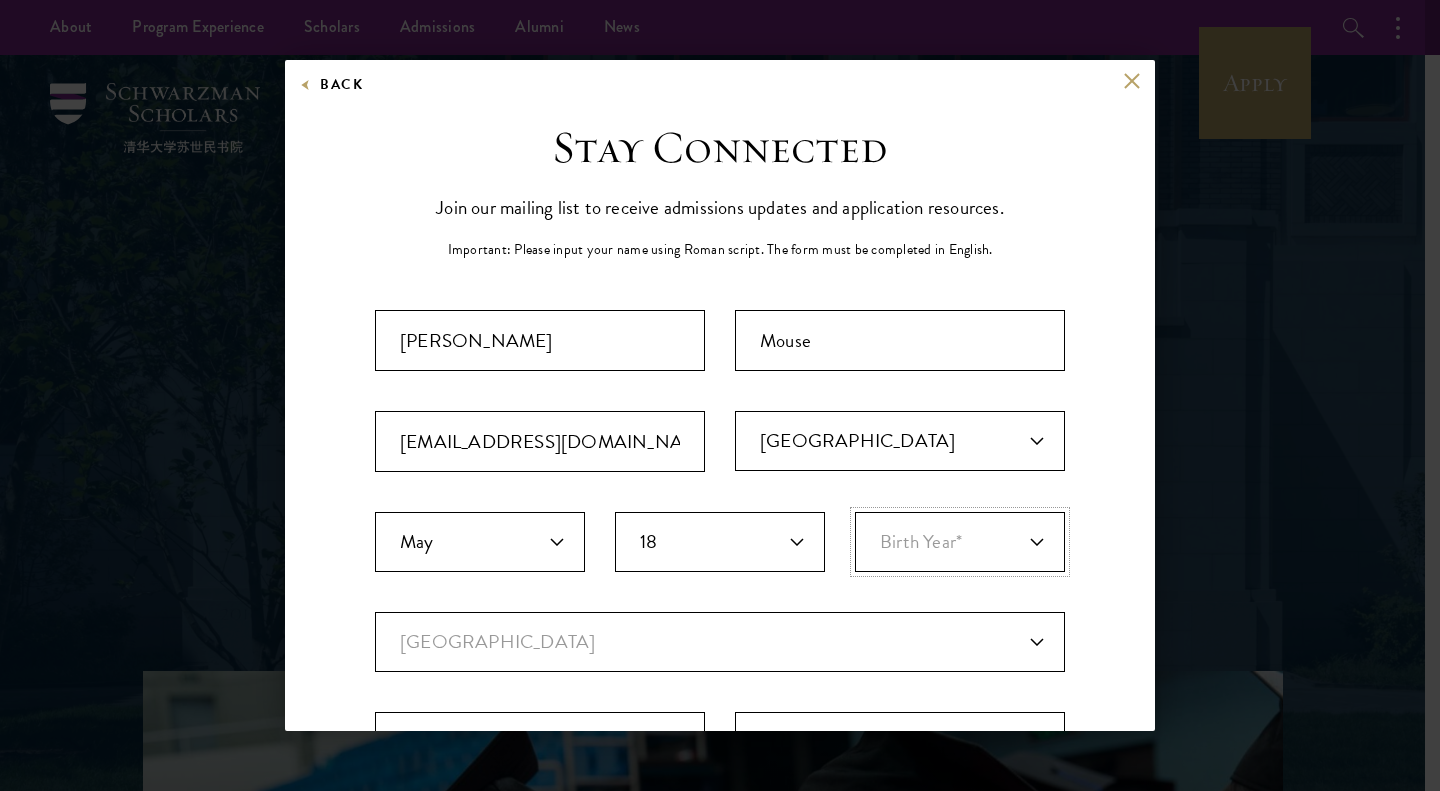 click on "Birth Year* [DEMOGRAPHIC_DATA] [DEMOGRAPHIC_DATA] [DEMOGRAPHIC_DATA] [DEMOGRAPHIC_DATA] [DEMOGRAPHIC_DATA] [DEMOGRAPHIC_DATA] [DEMOGRAPHIC_DATA] 2018 2017 2016 2015 2014 2013 2012 2011 2010 2009 2008 2007 2006 2005 2004 2003 2002 2001 2000 1999 1998 1997 1996 1995 1994 1993 1992 1991 1990 1989 1988 1987 1986 1985 1984 1983 1982 1981 1980 1979 1978 1977 1976 1975 1974 1973 1972 1971 1970 1969 1968 1967 1966 1965 1964 1963 1962 1961 1960 1959 1958 1957 1956 1955 1954 1953 1952 1951 1950 1949 1948 1947 1946 1945 1944 1943 1942 1941 1940 1939 1938 1937 1936 1935 1934 1933 1932 1931 1930 1929 1928 1927 1926 1925 1924 1923 1922 1921 1920 1919 1918 1917 1916 1915 1914 1913 1912 1911 1910 1909 1908 1907 1906 1905 1904 1903 1902 1901 1900" at bounding box center [960, 542] 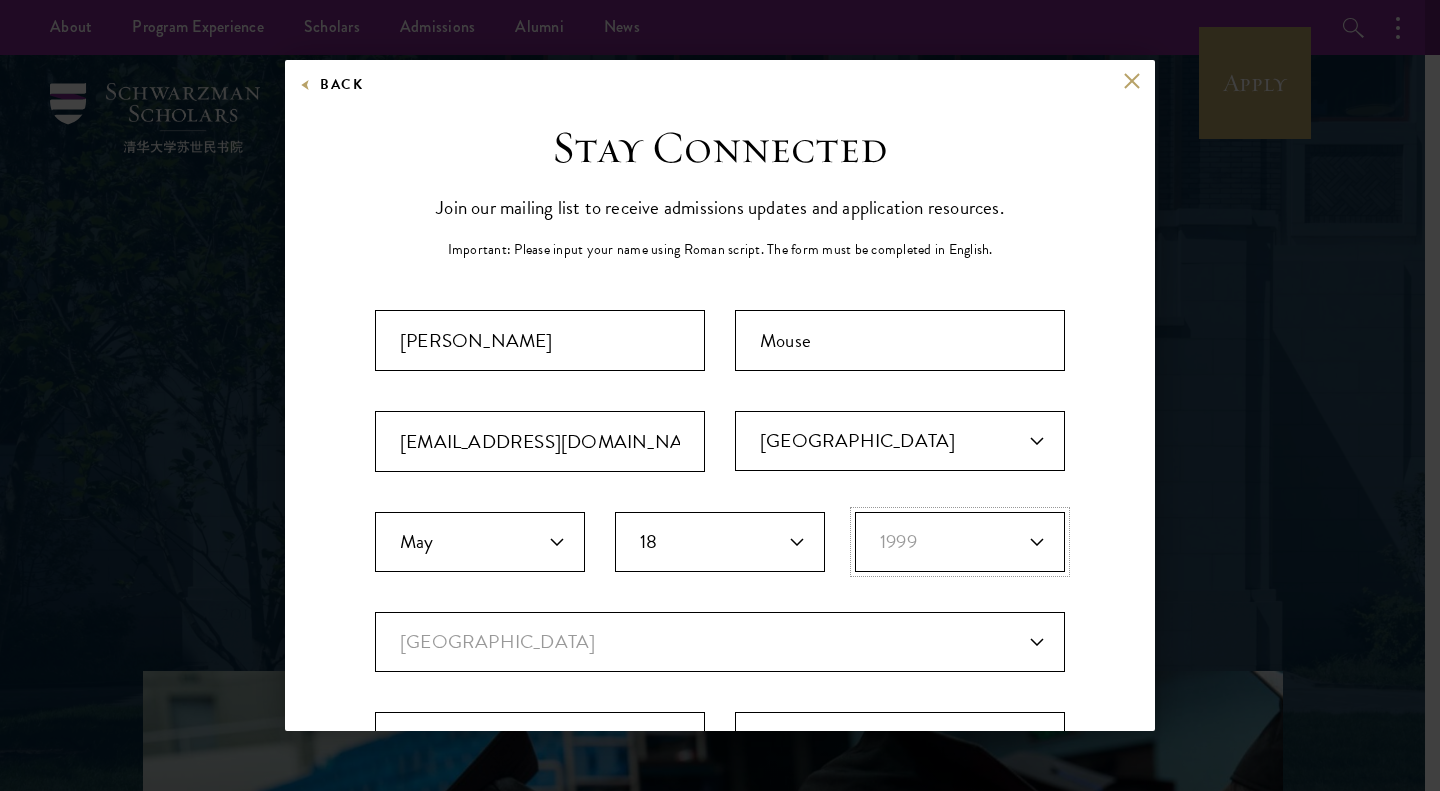 click on "Birth Year* [DEMOGRAPHIC_DATA] [DEMOGRAPHIC_DATA] [DEMOGRAPHIC_DATA] [DEMOGRAPHIC_DATA] [DEMOGRAPHIC_DATA] [DEMOGRAPHIC_DATA] [DEMOGRAPHIC_DATA] 2018 2017 2016 2015 2014 2013 2012 2011 2010 2009 2008 2007 2006 2005 2004 2003 2002 2001 2000 1999 1998 1997 1996 1995 1994 1993 1992 1991 1990 1989 1988 1987 1986 1985 1984 1983 1982 1981 1980 1979 1978 1977 1976 1975 1974 1973 1972 1971 1970 1969 1968 1967 1966 1965 1964 1963 1962 1961 1960 1959 1958 1957 1956 1955 1954 1953 1952 1951 1950 1949 1948 1947 1946 1945 1944 1943 1942 1941 1940 1939 1938 1937 1936 1935 1934 1933 1932 1931 1930 1929 1928 1927 1926 1925 1924 1923 1922 1921 1920 1919 1918 1917 1916 1915 1914 1913 1912 1911 1910 1909 1908 1907 1906 1905 1904 1903 1902 1901 1900" at bounding box center [960, 542] 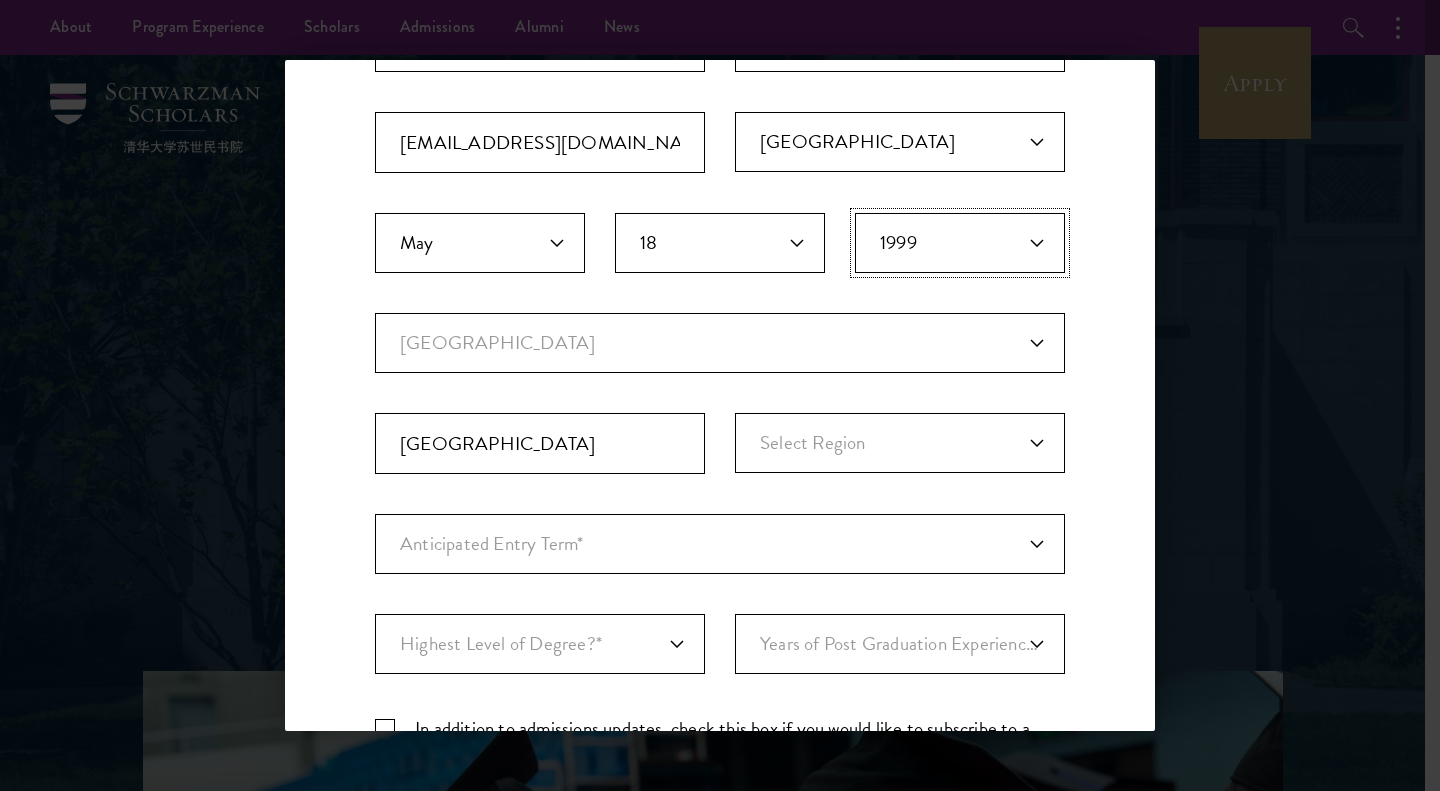 scroll, scrollTop: 321, scrollLeft: 0, axis: vertical 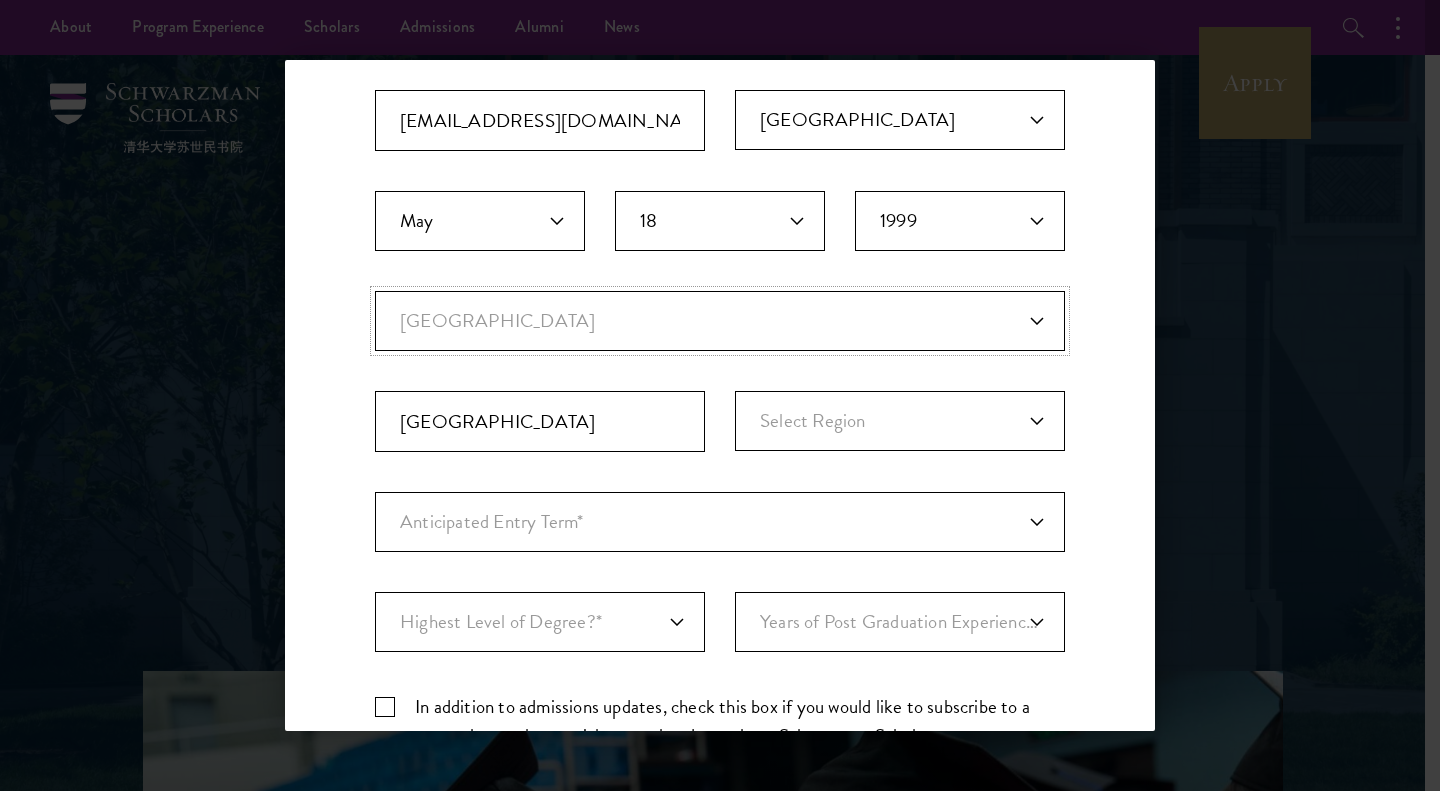 click on "Current Country [GEOGRAPHIC_DATA] [GEOGRAPHIC_DATA] [GEOGRAPHIC_DATA] [GEOGRAPHIC_DATA] [GEOGRAPHIC_DATA] [GEOGRAPHIC_DATA] [GEOGRAPHIC_DATA] [GEOGRAPHIC_DATA] [GEOGRAPHIC_DATA] [GEOGRAPHIC_DATA] [GEOGRAPHIC_DATA] [PERSON_NAME][GEOGRAPHIC_DATA] [GEOGRAPHIC_DATA] [GEOGRAPHIC_DATA] [GEOGRAPHIC_DATA] [GEOGRAPHIC_DATA], [GEOGRAPHIC_DATA] [GEOGRAPHIC_DATA] [GEOGRAPHIC_DATA] [GEOGRAPHIC_DATA] [GEOGRAPHIC_DATA] [GEOGRAPHIC_DATA] [GEOGRAPHIC_DATA] [GEOGRAPHIC_DATA] [GEOGRAPHIC_DATA] [GEOGRAPHIC_DATA] [GEOGRAPHIC_DATA] [GEOGRAPHIC_DATA] [GEOGRAPHIC_DATA] [GEOGRAPHIC_DATA] [GEOGRAPHIC_DATA], [GEOGRAPHIC_DATA] ... [GEOGRAPHIC_DATA] [GEOGRAPHIC_DATA] [GEOGRAPHIC_DATA] [GEOGRAPHIC_DATA] [GEOGRAPHIC_DATA] [GEOGRAPHIC_DATA] [GEOGRAPHIC_DATA] [GEOGRAPHIC_DATA] [GEOGRAPHIC_DATA] [GEOGRAPHIC_DATA] [GEOGRAPHIC_DATA] [GEOGRAPHIC_DATA] [GEOGRAPHIC_DATA] [GEOGRAPHIC_DATA] [GEOGRAPHIC_DATA] [GEOGRAPHIC_DATA] [GEOGRAPHIC_DATA] [GEOGRAPHIC_DATA] [GEOGRAPHIC_DATA] [GEOGRAPHIC_DATA] [GEOGRAPHIC_DATA] [GEOGRAPHIC_DATA] ([GEOGRAPHIC_DATA]) [GEOGRAPHIC_DATA] [GEOGRAPHIC_DATA] [GEOGRAPHIC_DATA] ([GEOGRAPHIC_DATA]) [GEOGRAPHIC_DATA] ([GEOGRAPHIC_DATA]) [GEOGRAPHIC_DATA] [GEOGRAPHIC_DATA] [GEOGRAPHIC_DATA] [GEOGRAPHIC_DATA] [GEOGRAPHIC_DATA] [GEOGRAPHIC_DATA] [GEOGRAPHIC_DATA] [GEOGRAPHIC_DATA] [GEOGRAPHIC_DATA] [GEOGRAPHIC_DATA] [GEOGRAPHIC_DATA] [GEOGRAPHIC_DATA] [GEOGRAPHIC_DATA] [GEOGRAPHIC_DATA] [GEOGRAPHIC_DATA] [GEOGRAPHIC_DATA] [GEOGRAPHIC_DATA] [GEOGRAPHIC_DATA] [GEOGRAPHIC_DATA] [GEOGRAPHIC_DATA] [GEOGRAPHIC_DATA] [GEOGRAPHIC_DATA] [GEOGRAPHIC_DATA] ([PERSON_NAME]... [GEOGRAPHIC_DATA] [US_STATE] [GEOGRAPHIC_DATA] [GEOGRAPHIC_DATA] [GEOGRAPHIC_DATA] [GEOGRAPHIC_DATA]" at bounding box center (720, 321) 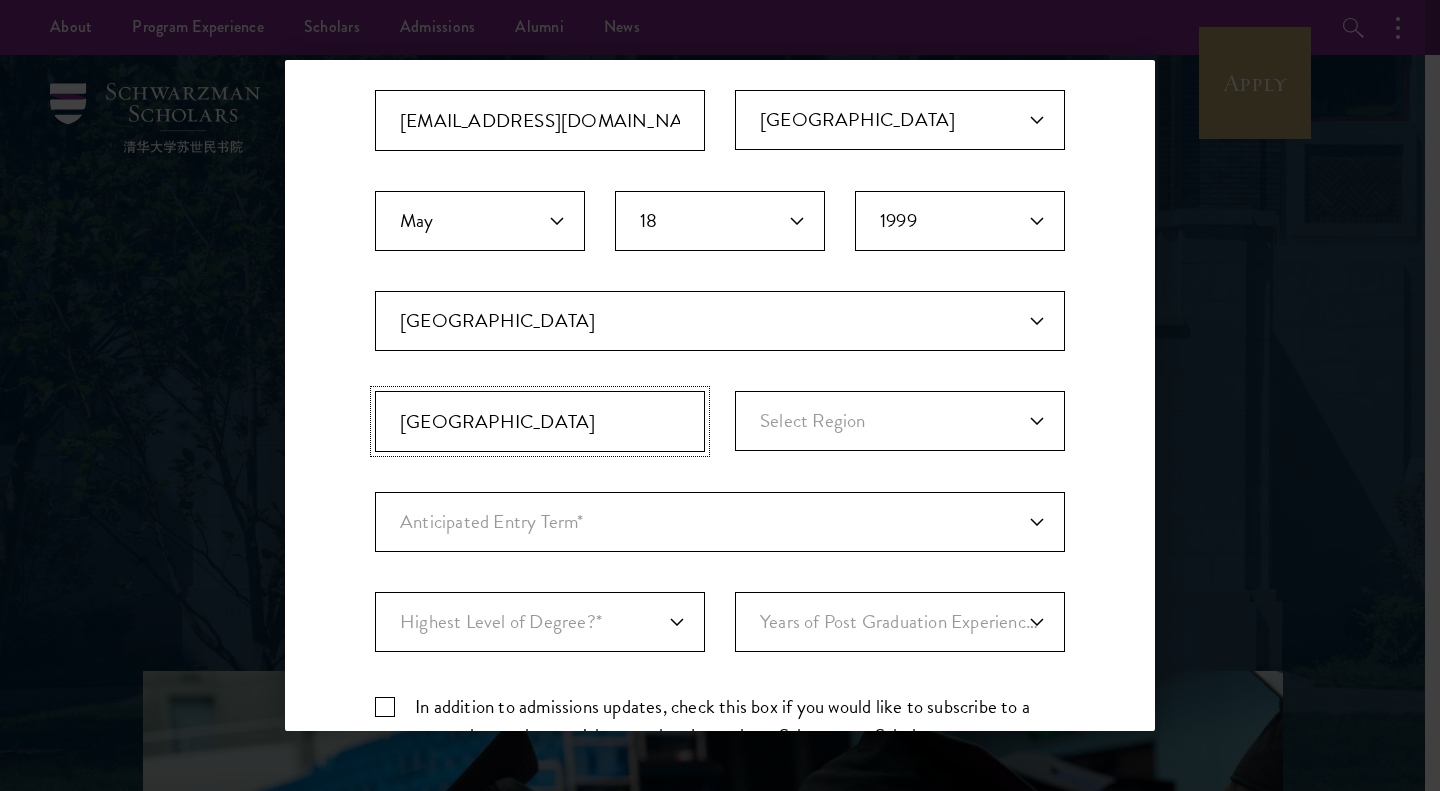click on "[GEOGRAPHIC_DATA]" at bounding box center [540, 421] 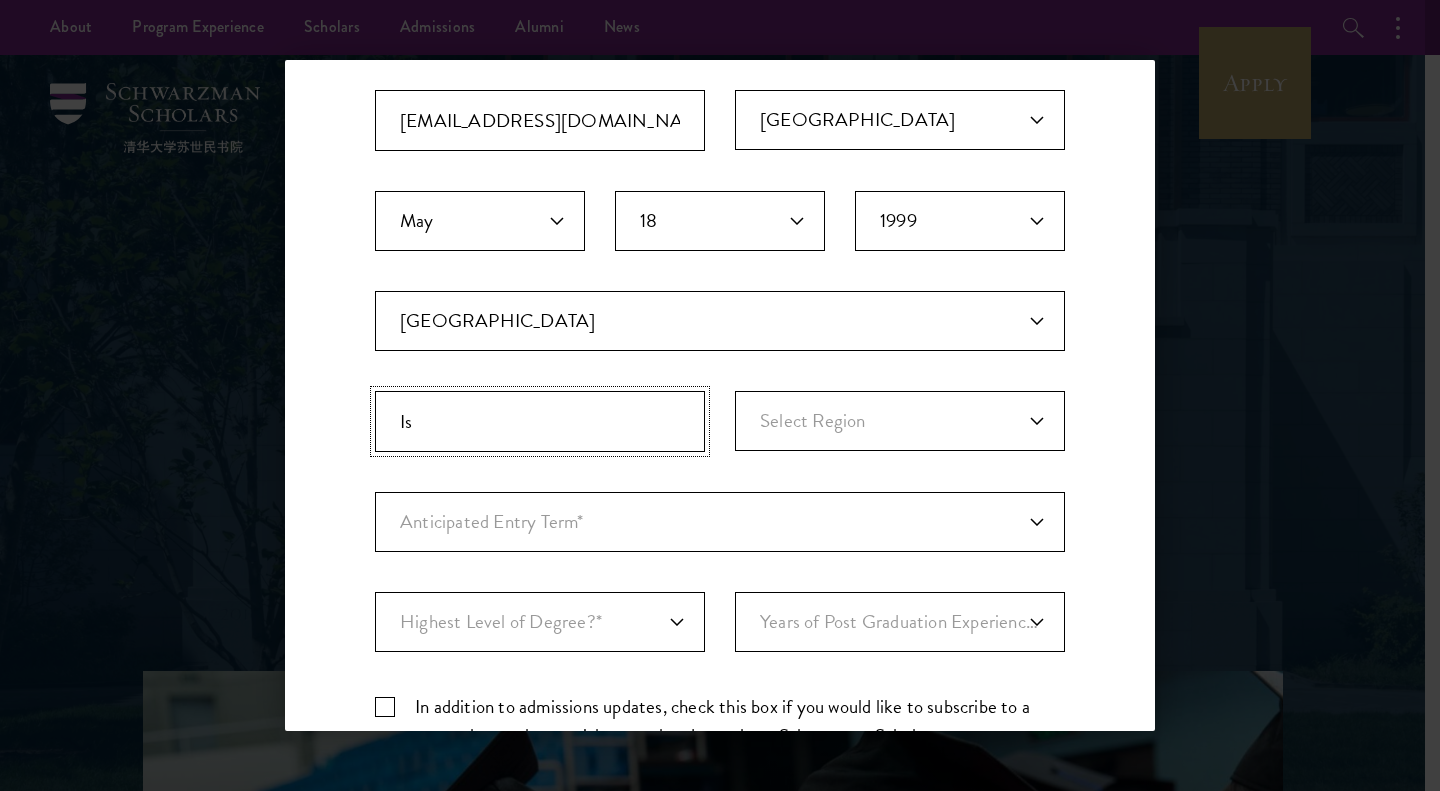 type on "I" 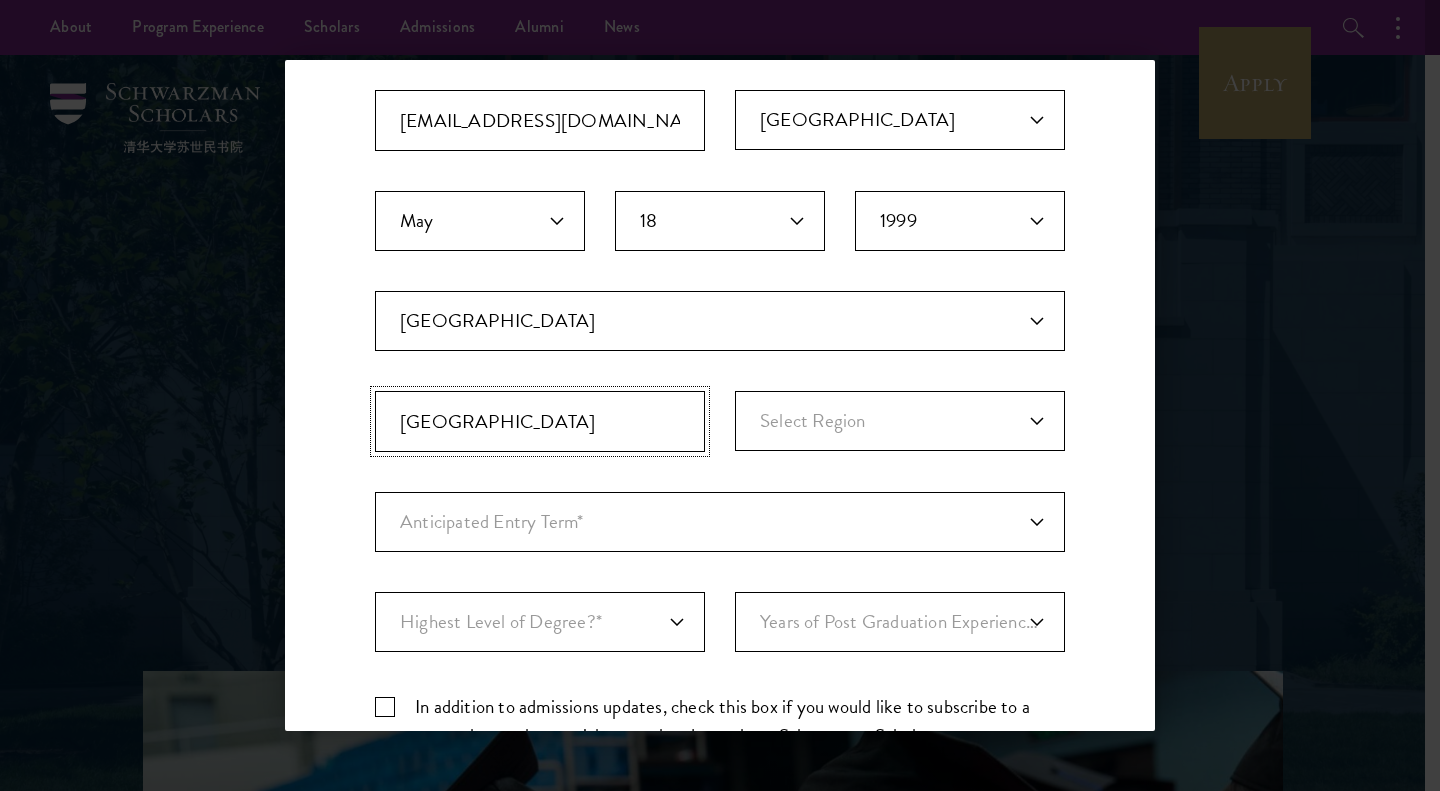 type on "[GEOGRAPHIC_DATA]" 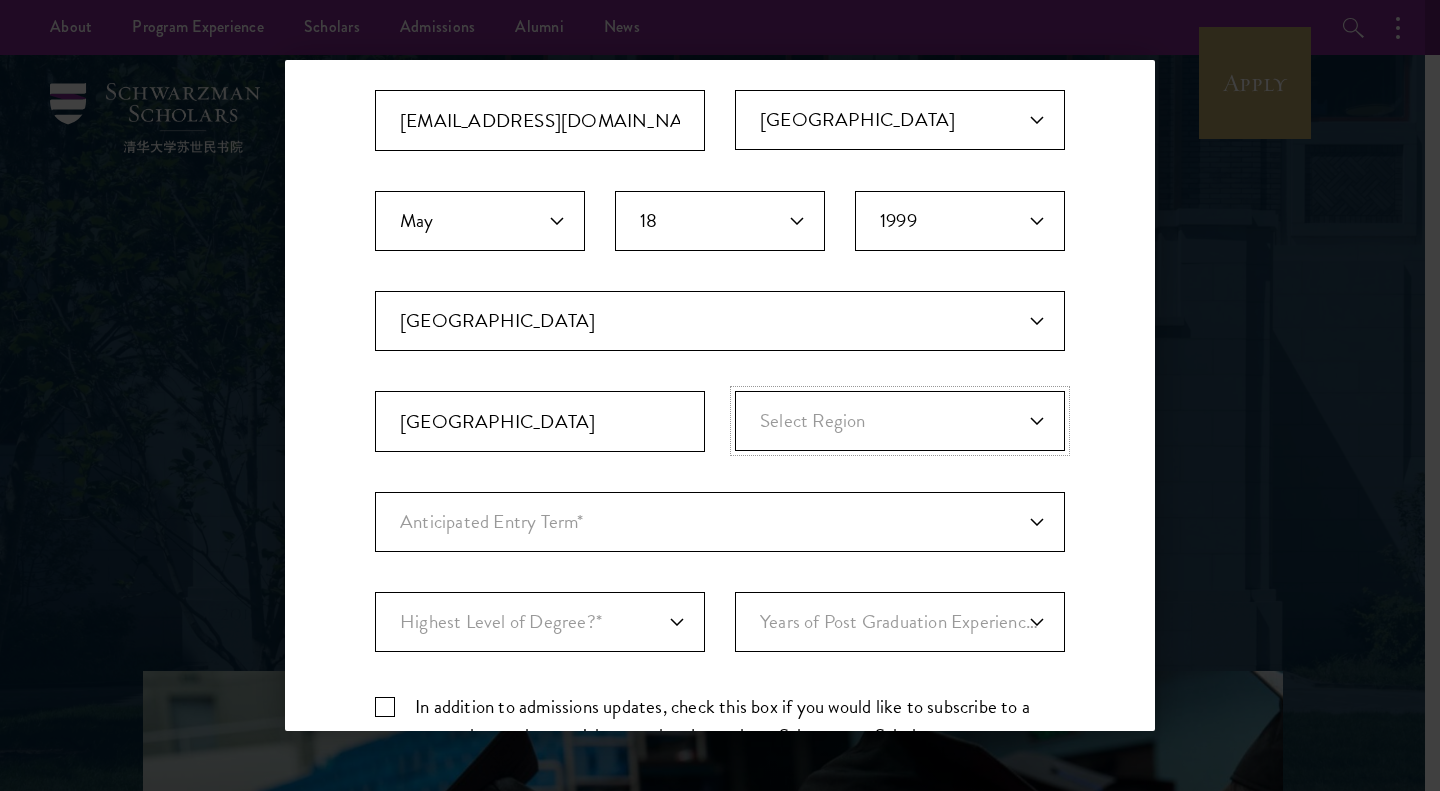 click on "Select Region [GEOGRAPHIC_DATA] Afar [GEOGRAPHIC_DATA] [GEOGRAPHIC_DATA]-[GEOGRAPHIC_DATA] [GEOGRAPHIC_DATA] Dawa Gambela [PERSON_NAME] Oromia Somali Southern Nations, Nationaliti... [GEOGRAPHIC_DATA]" at bounding box center [900, 421] 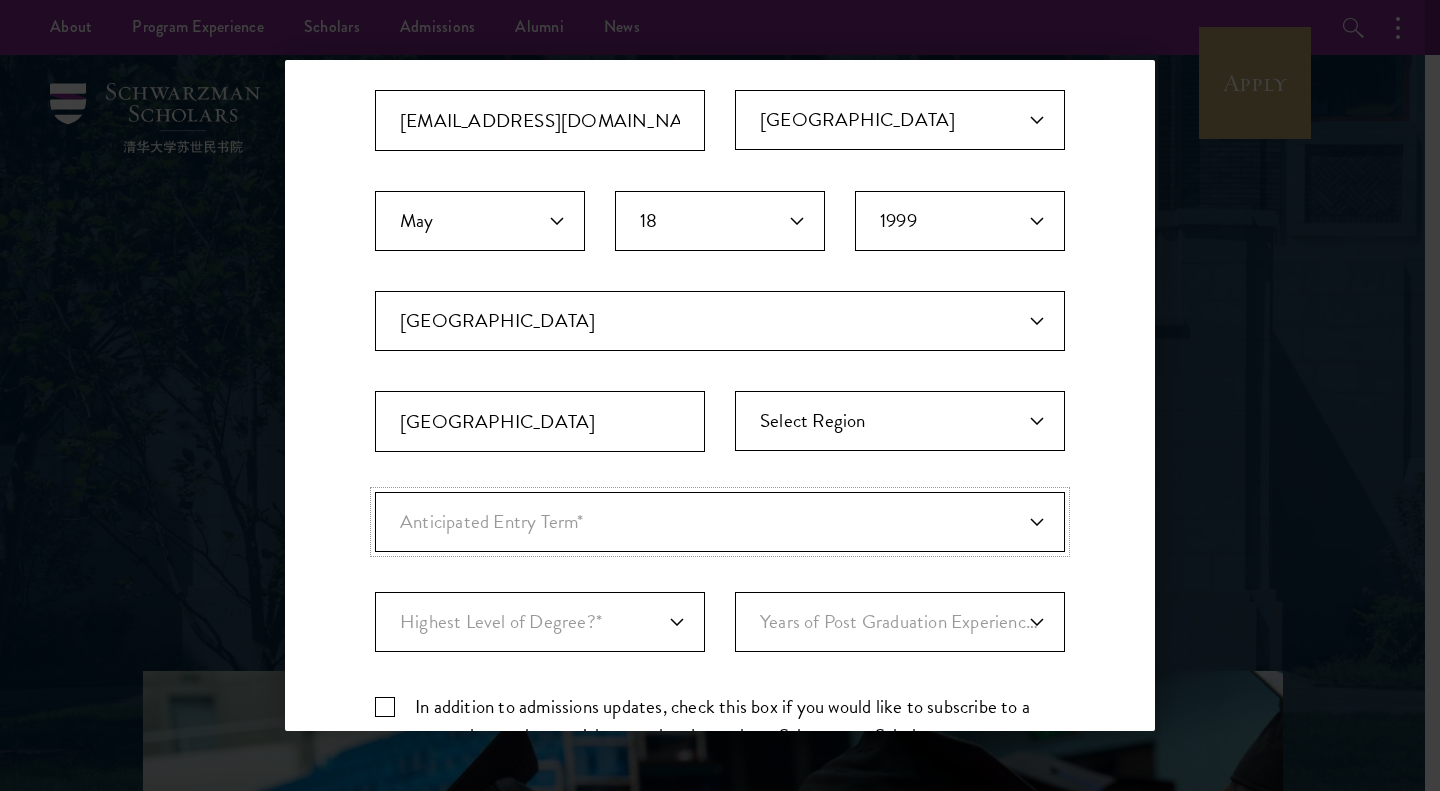 click on "Anticipated Entry Term* [DATE] (Application opens [DATE]) Just Exploring" at bounding box center (720, 522) 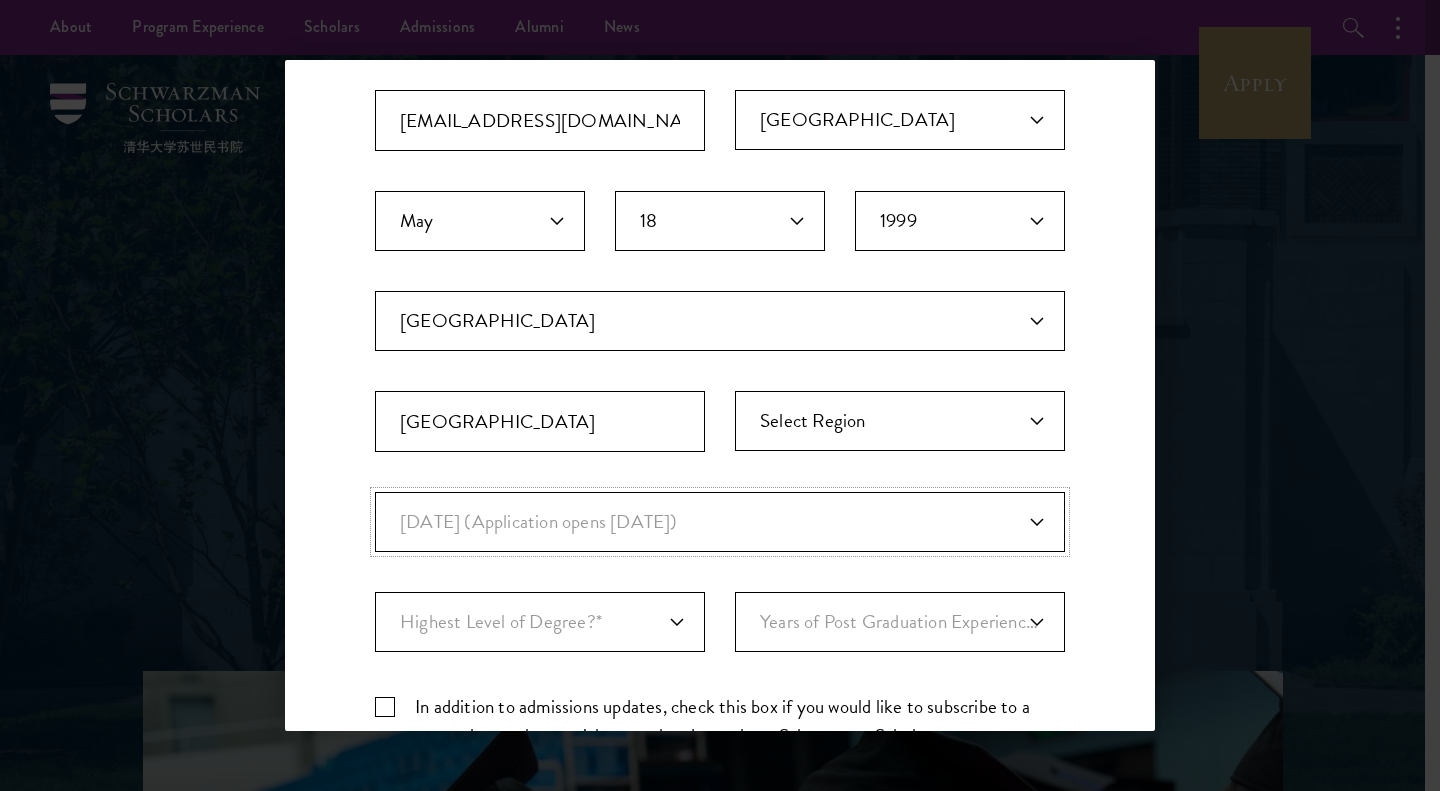 click on "Anticipated Entry Term* [DATE] (Application opens [DATE]) Just Exploring" at bounding box center [720, 522] 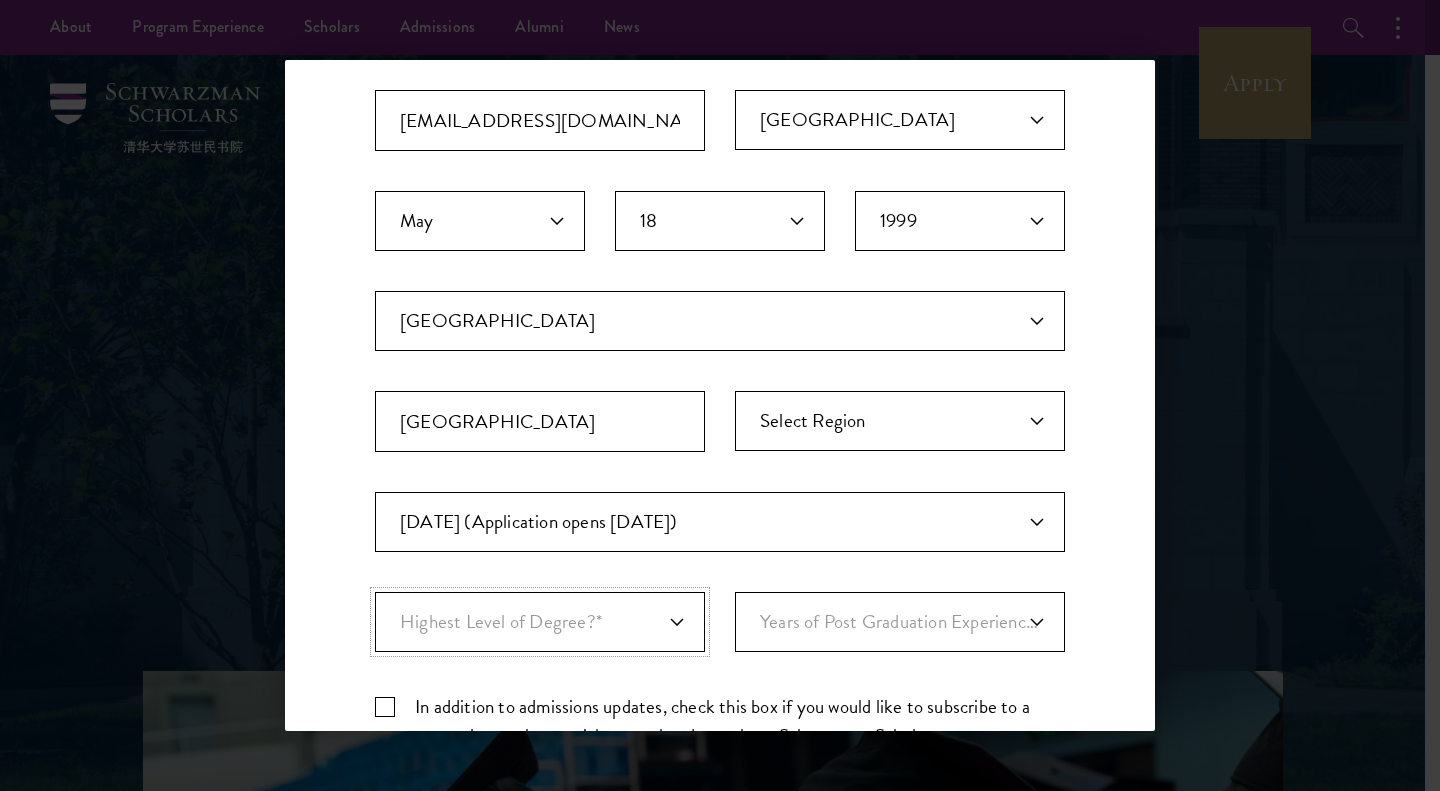 click on "Highest Level of Degree?* PHD Bachelor's Master's Current Undergraduate Student" at bounding box center (540, 622) 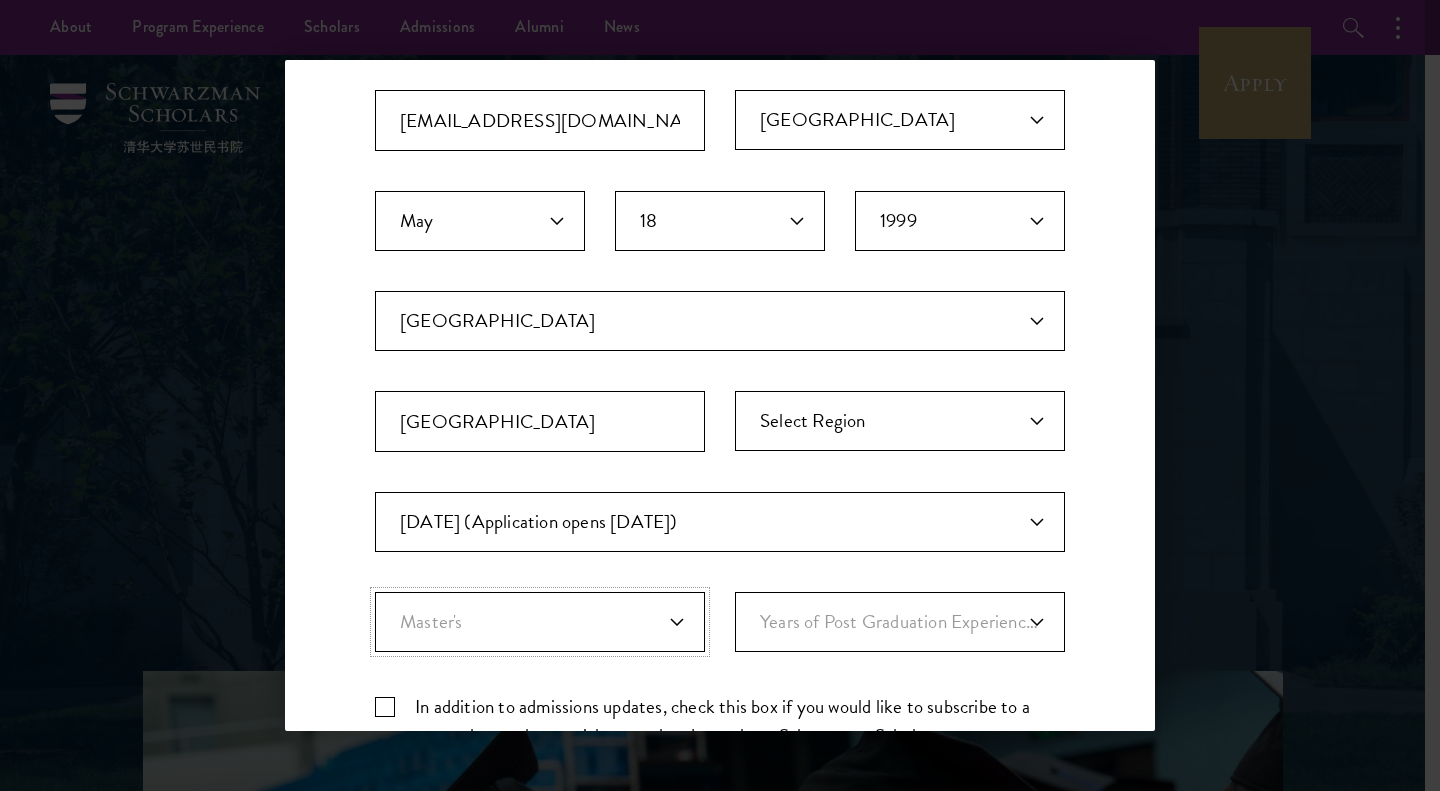 click on "Highest Level of Degree?* PHD Bachelor's Master's Current Undergraduate Student" at bounding box center [540, 622] 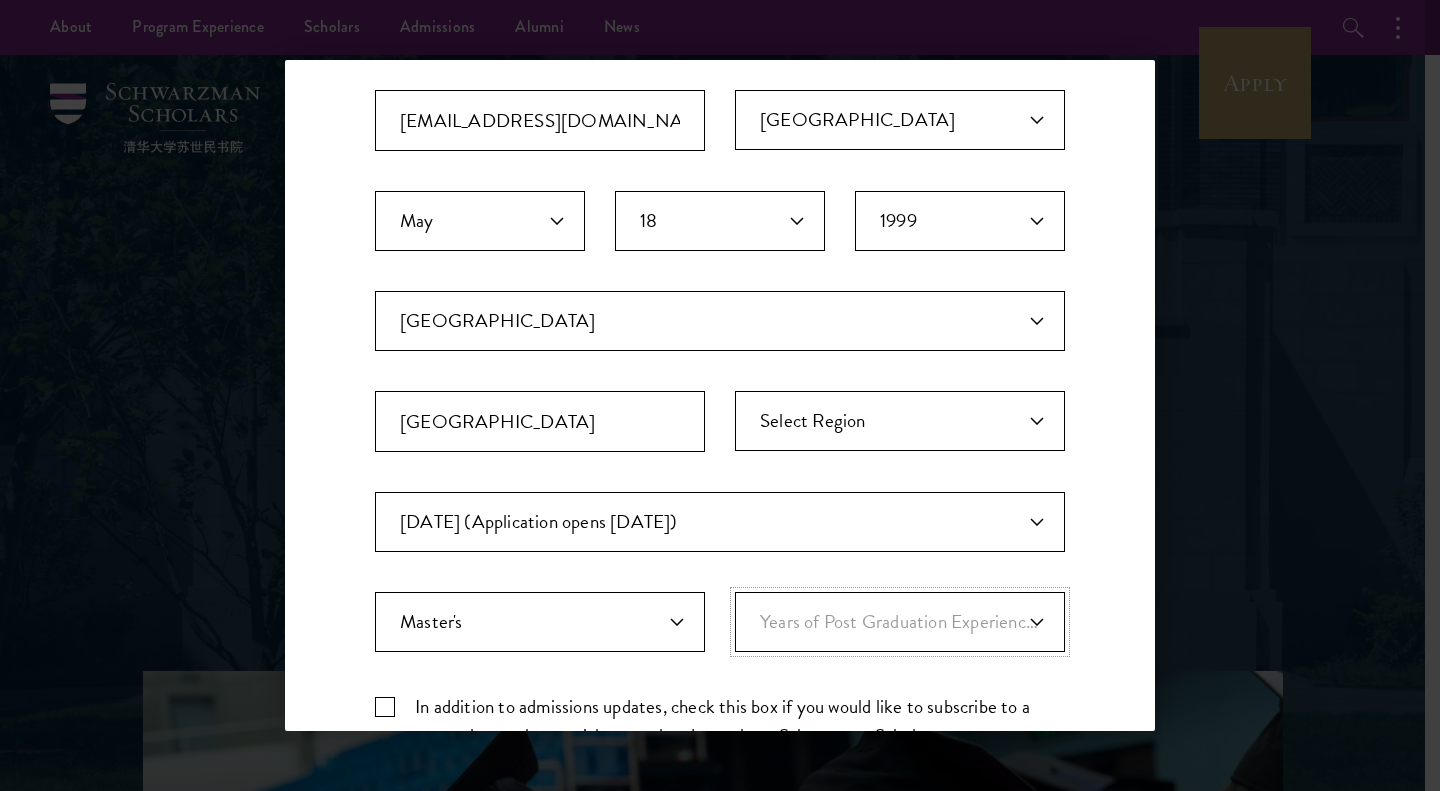 click on "Years of Post Graduation Experience?* 1 2 3 4 5 6 7 8 9 10" at bounding box center (900, 622) 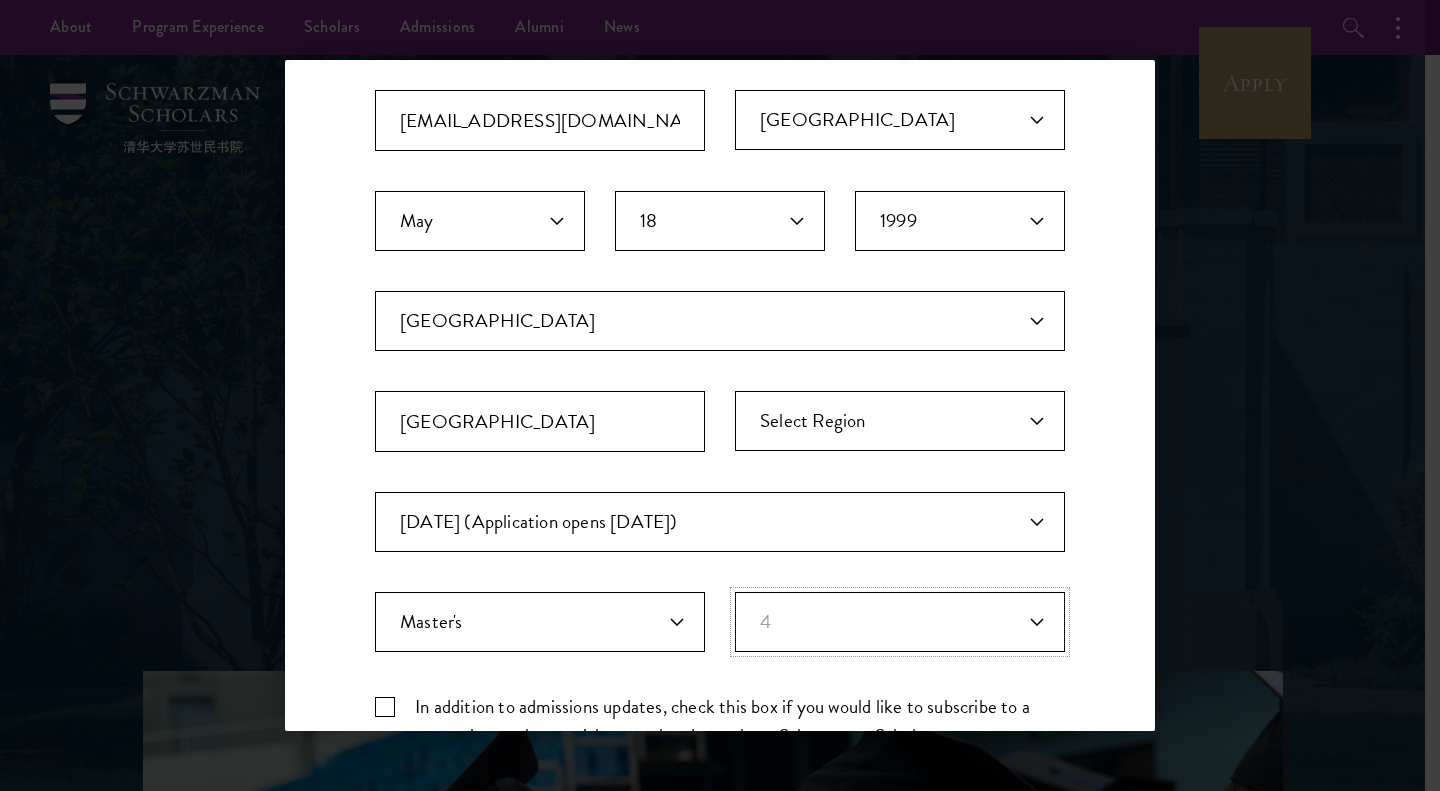 click on "Years of Post Graduation Experience?* 1 2 3 4 5 6 7 8 9 10" at bounding box center (900, 622) 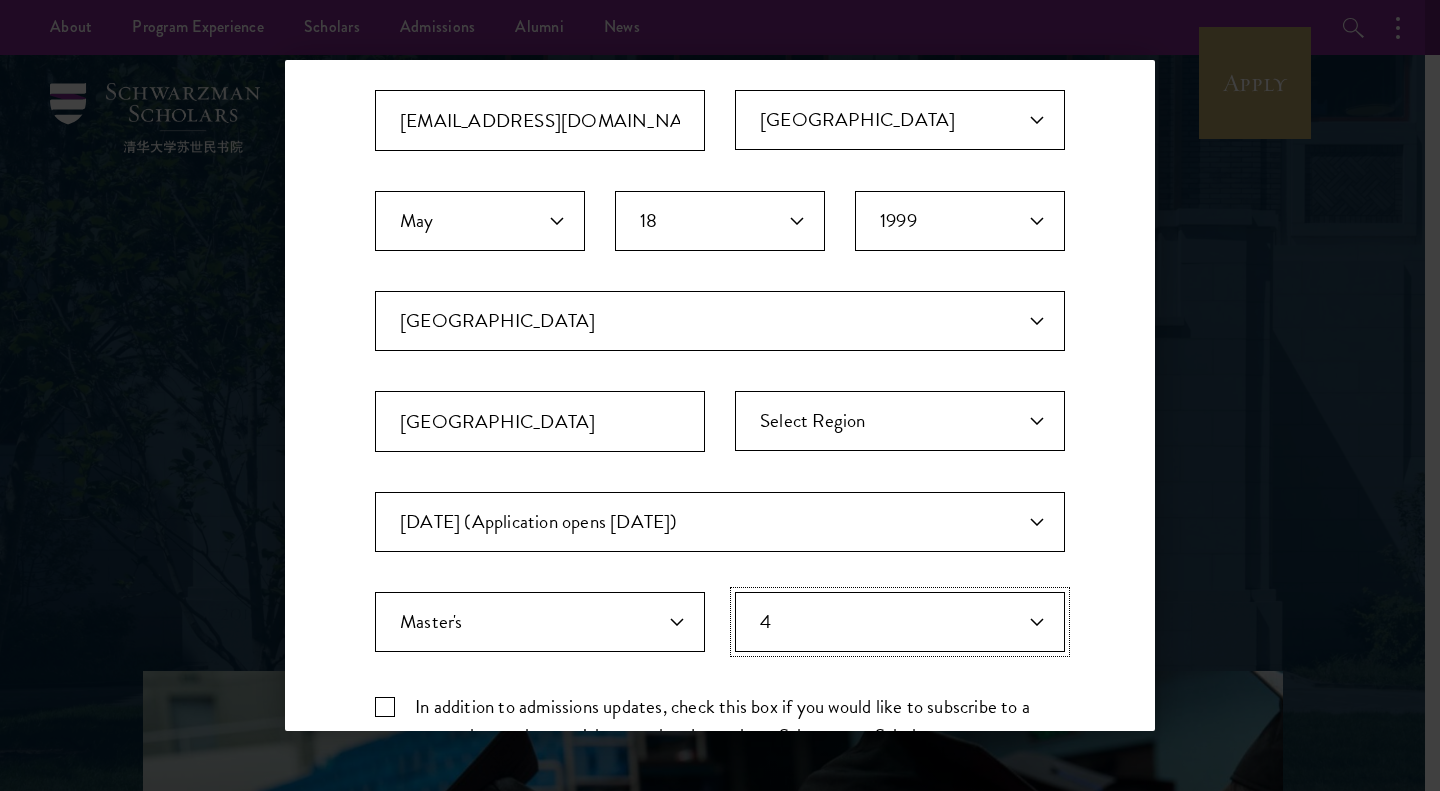 click on "Years of Post Graduation Experience?* 1 2 3 4 5 6 7 8 9 10" at bounding box center (900, 622) 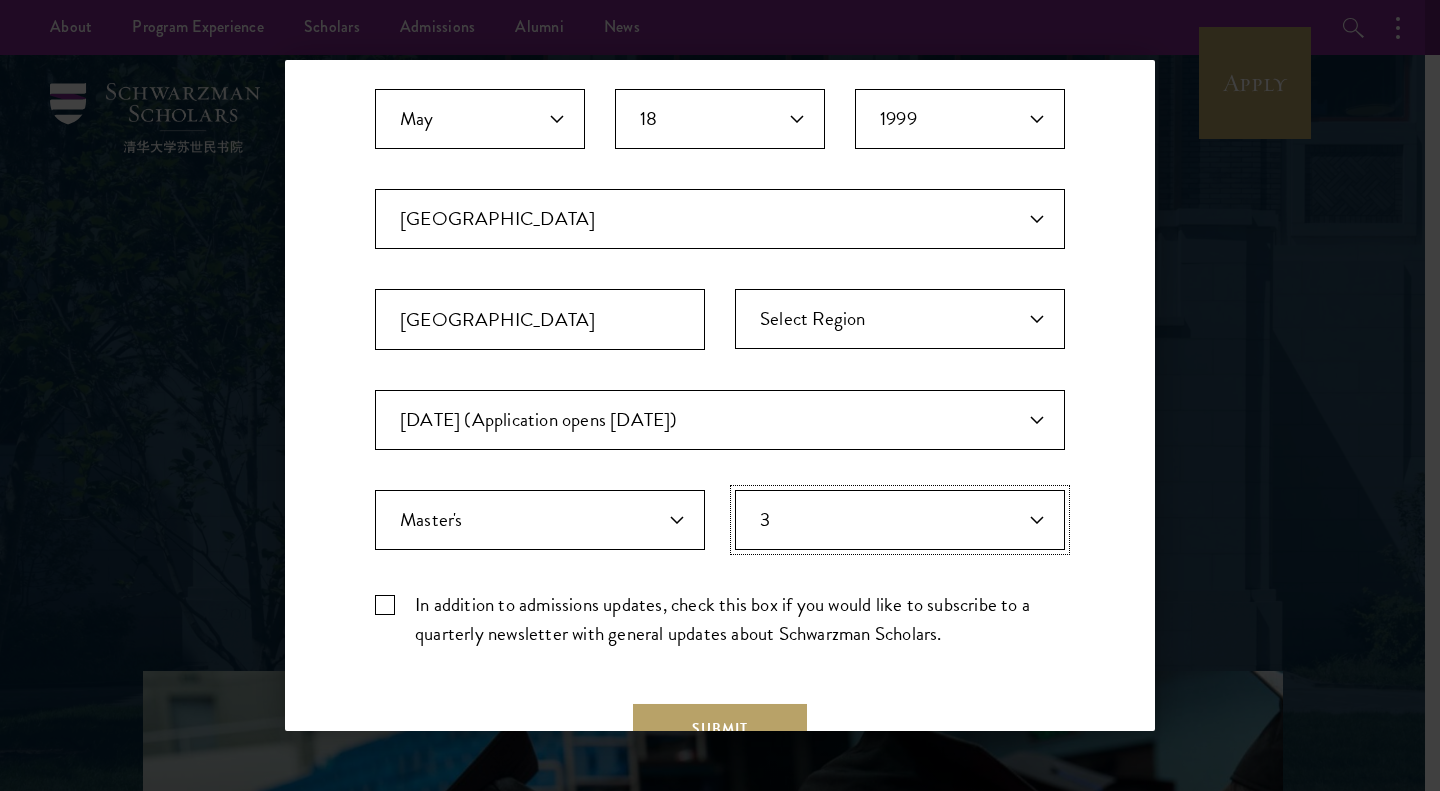 scroll, scrollTop: 564, scrollLeft: 0, axis: vertical 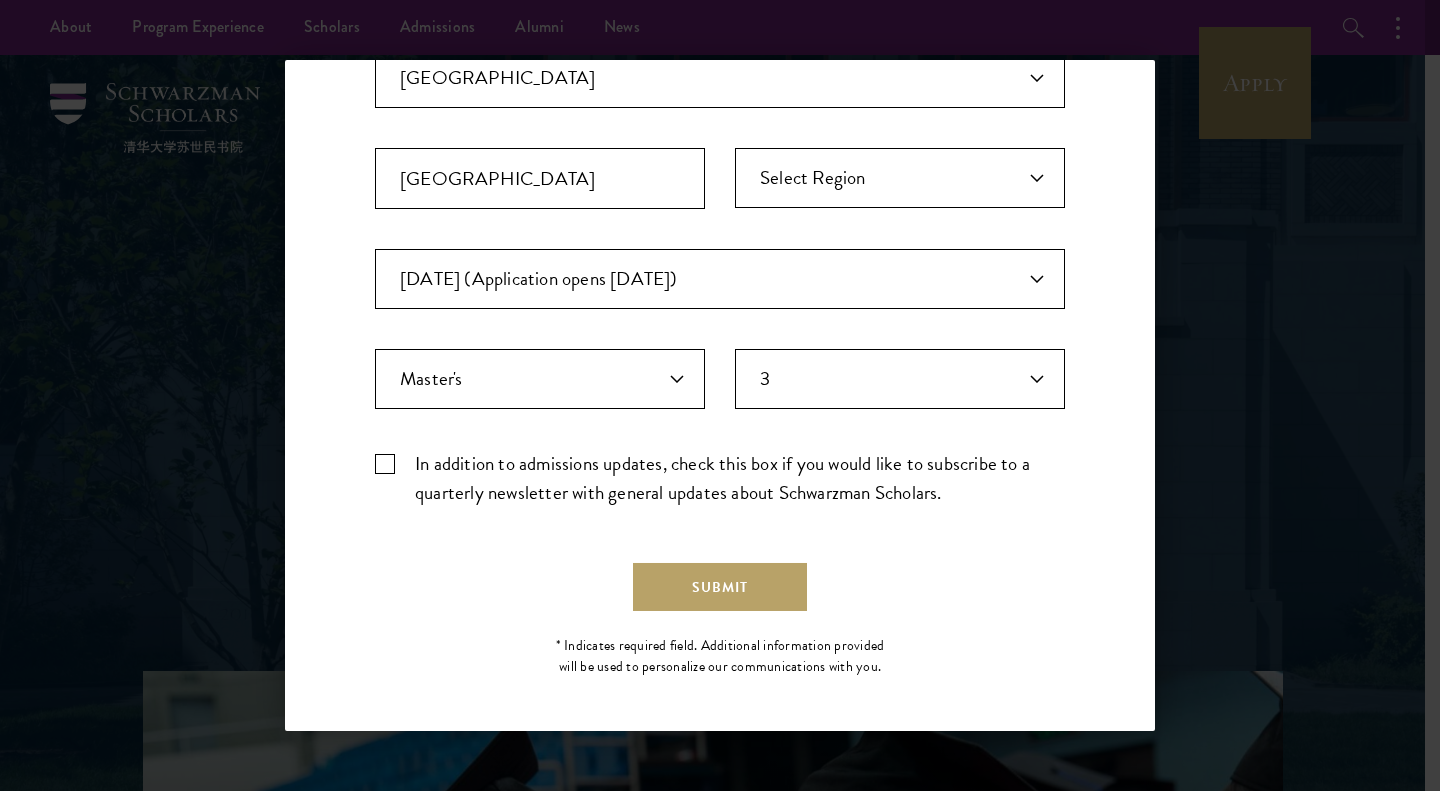 click on "In addition to admissions updates, check this box if you would like to subscribe to a quarterly newsletter with general updates about Schwarzman Scholars." at bounding box center [720, 478] 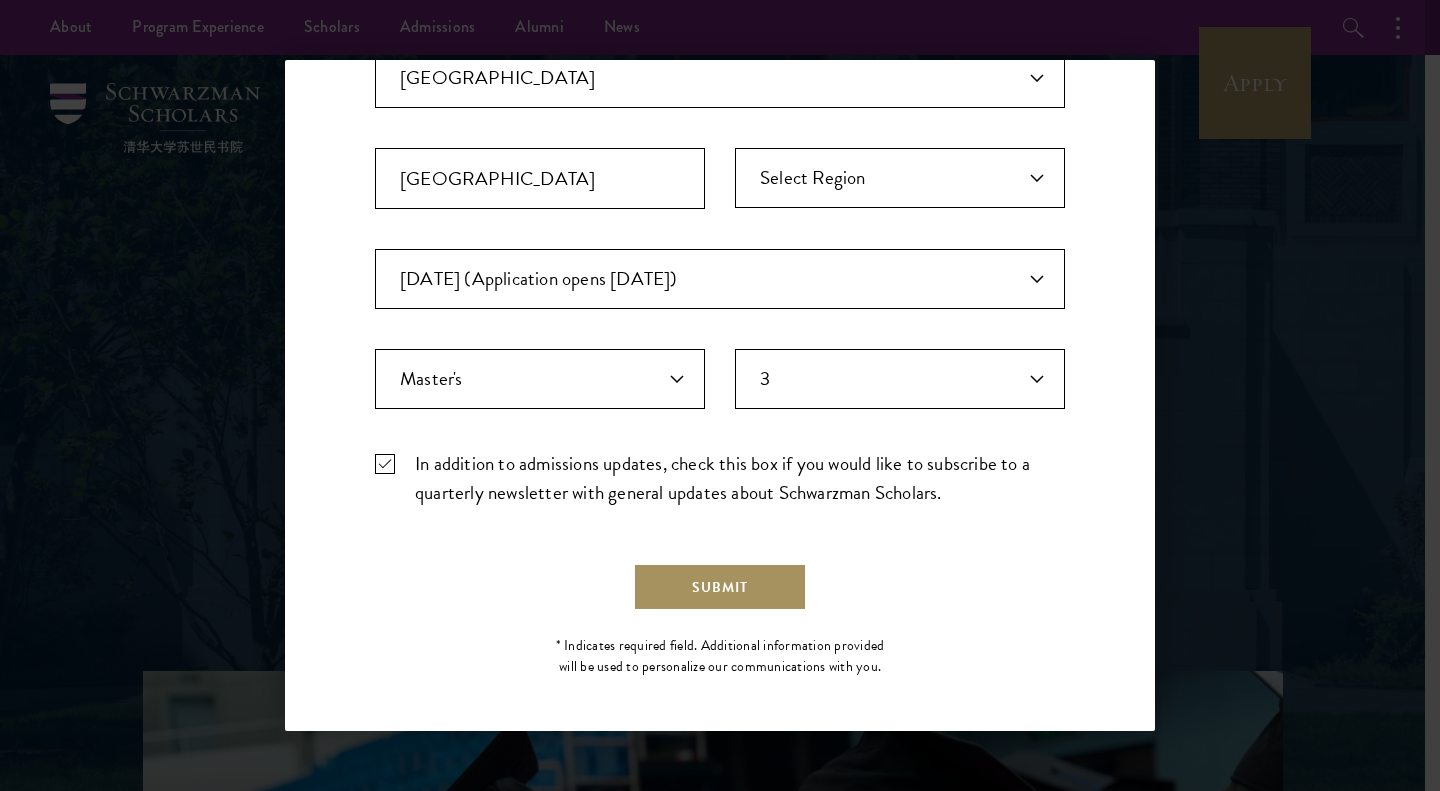 click on "Submit" at bounding box center (720, 587) 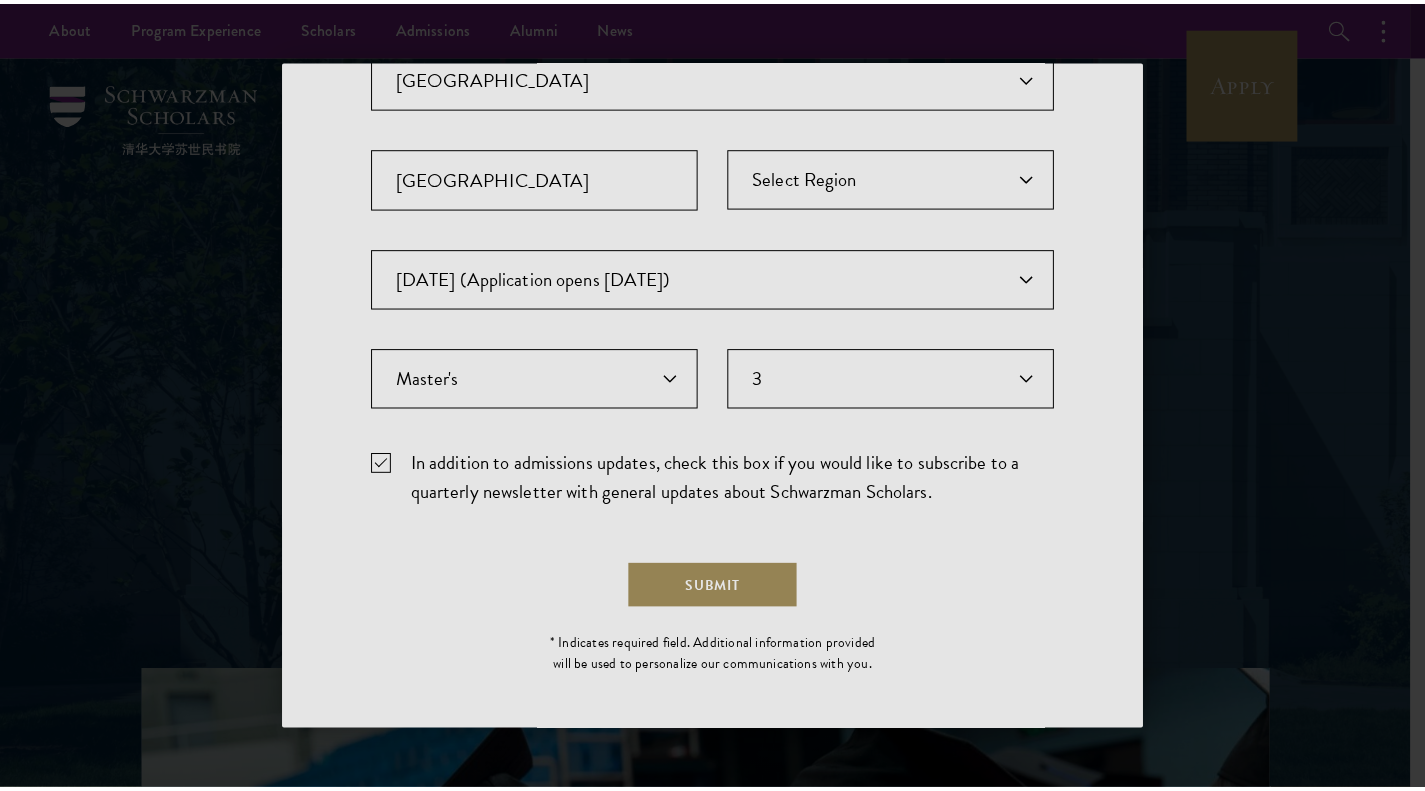 scroll, scrollTop: 0, scrollLeft: 0, axis: both 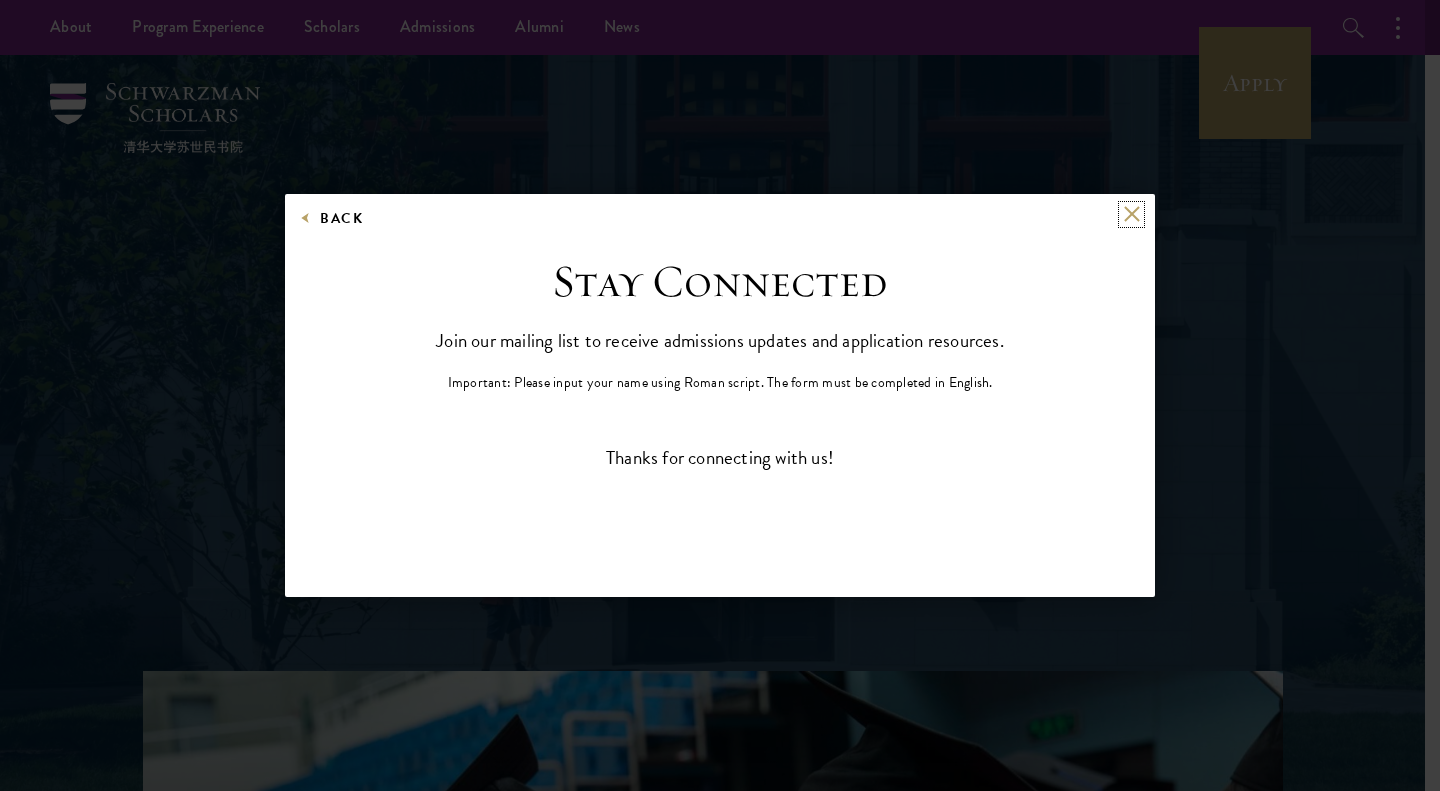 click at bounding box center (1131, 214) 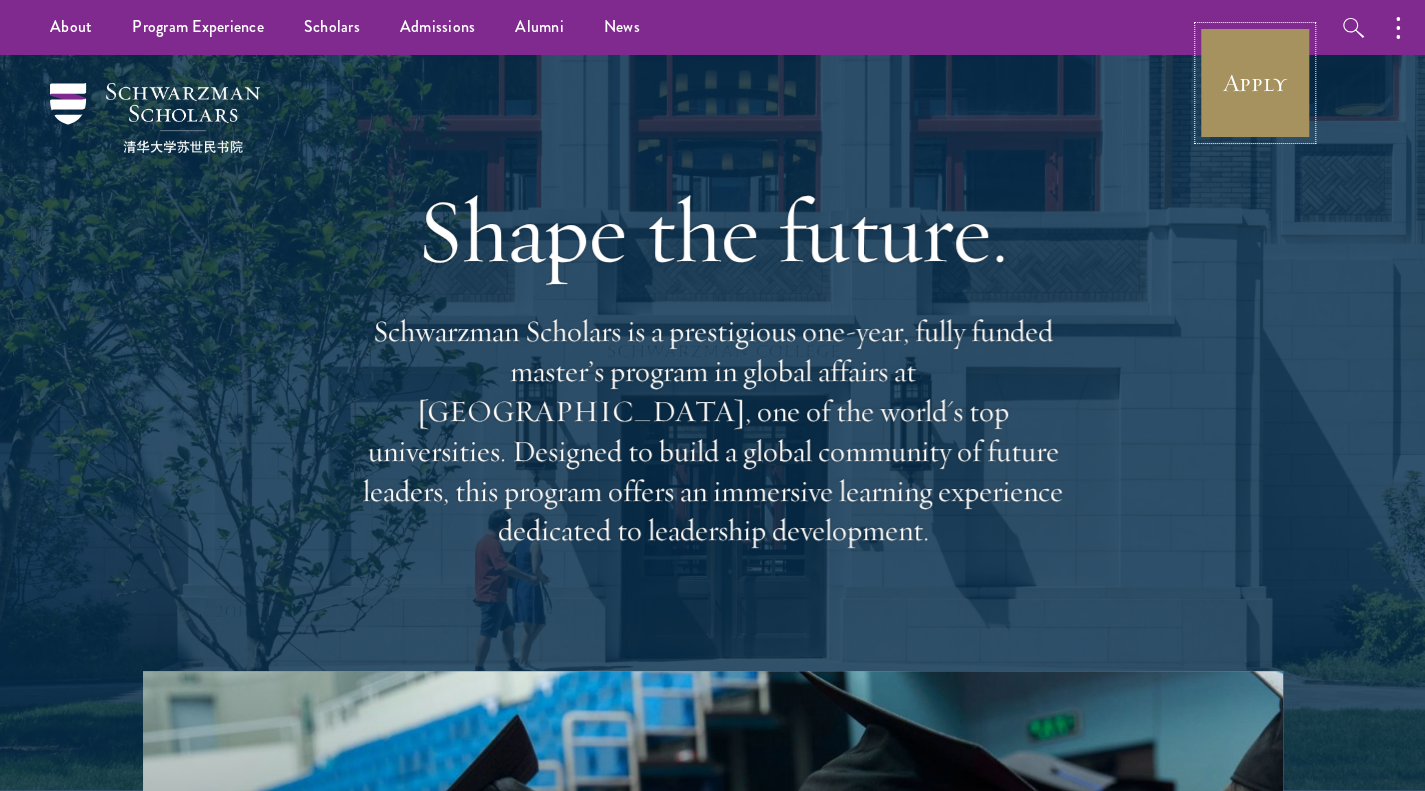 click on "Apply" at bounding box center [1255, 83] 